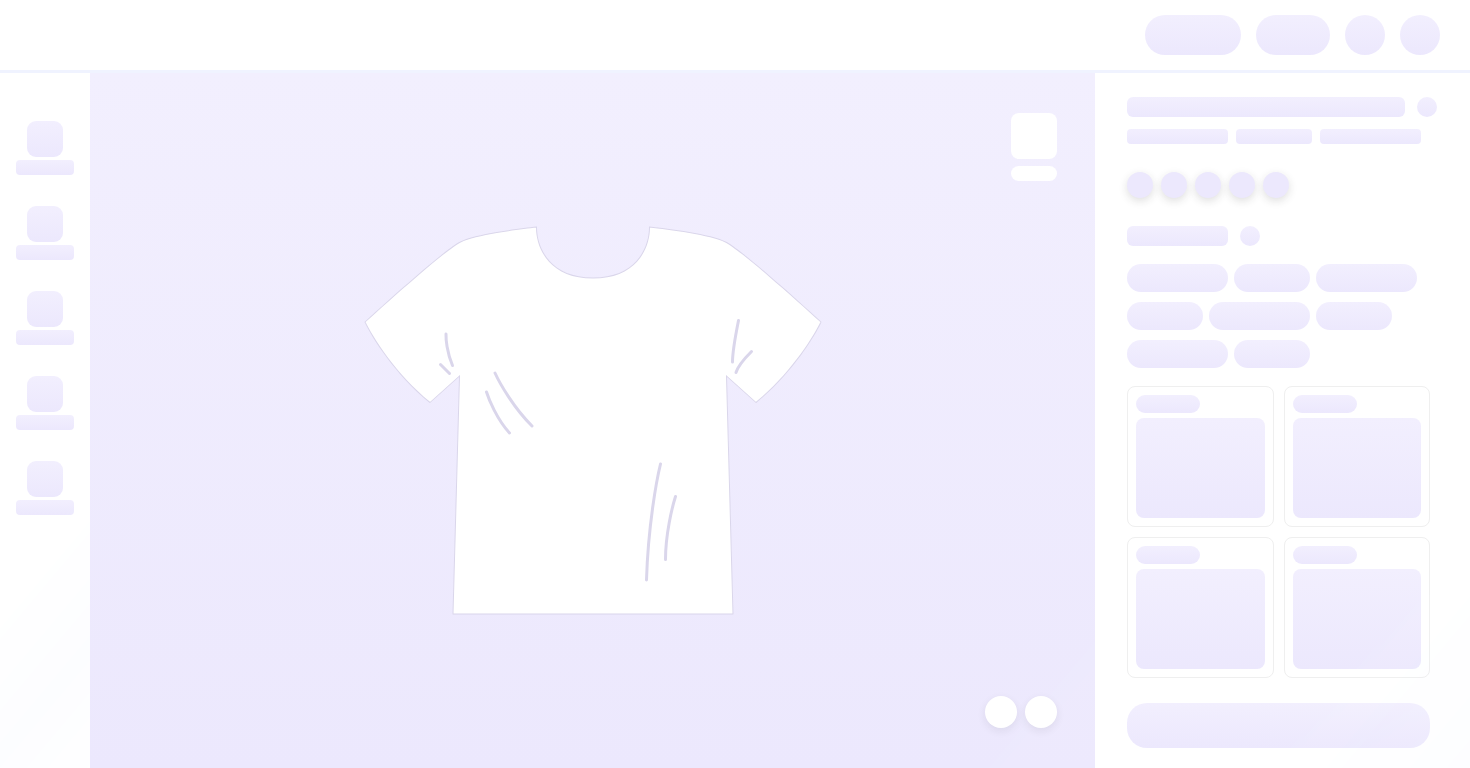 scroll, scrollTop: 0, scrollLeft: 0, axis: both 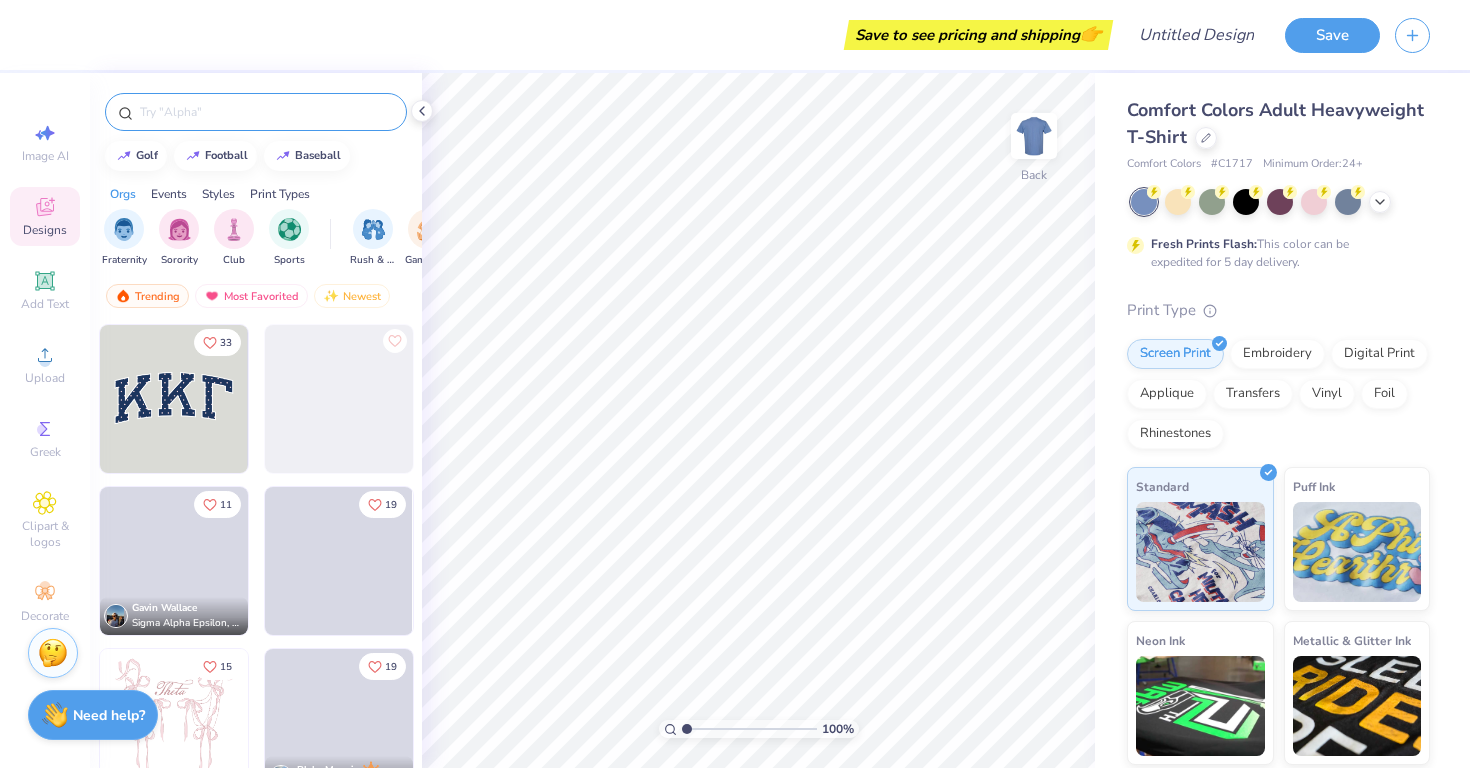click at bounding box center (266, 112) 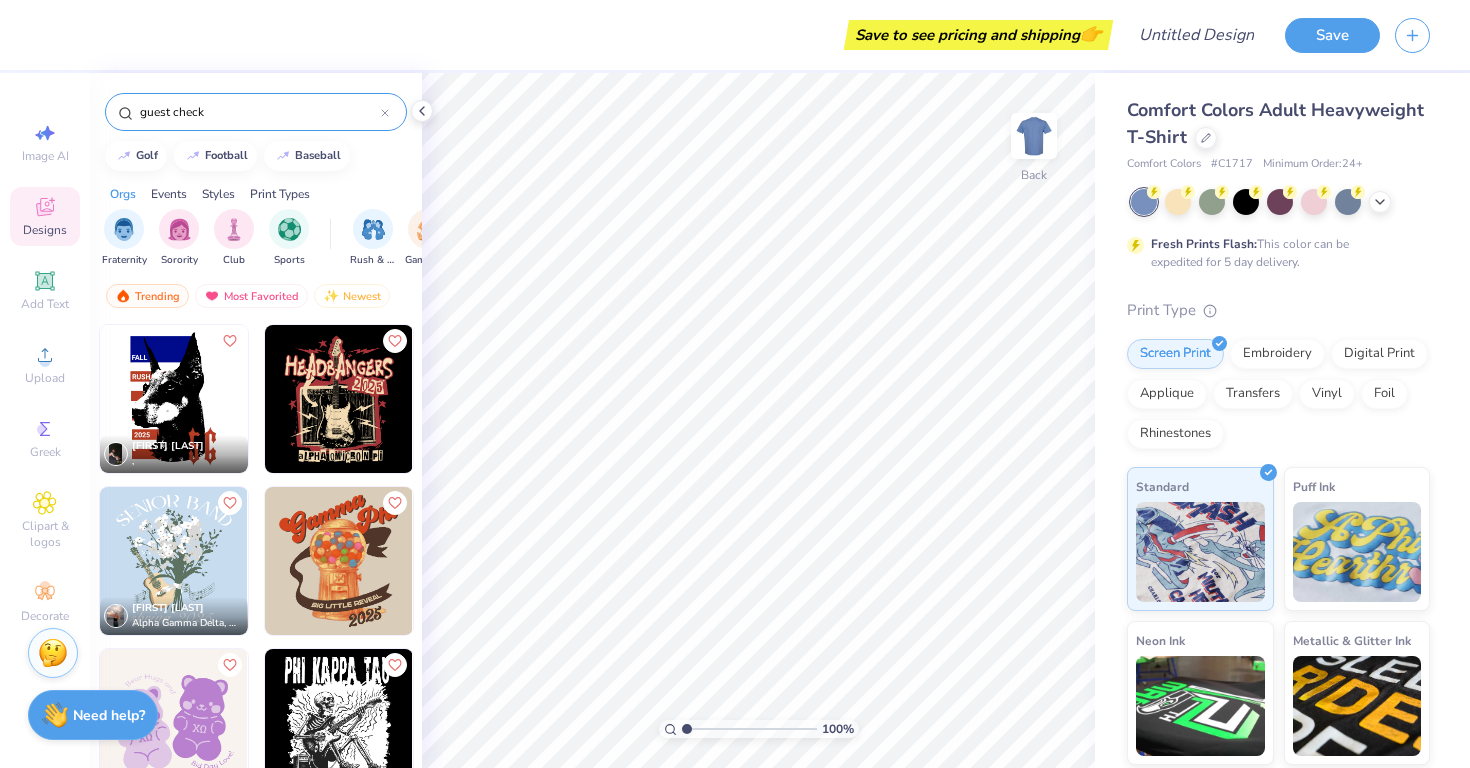 type on "guest check" 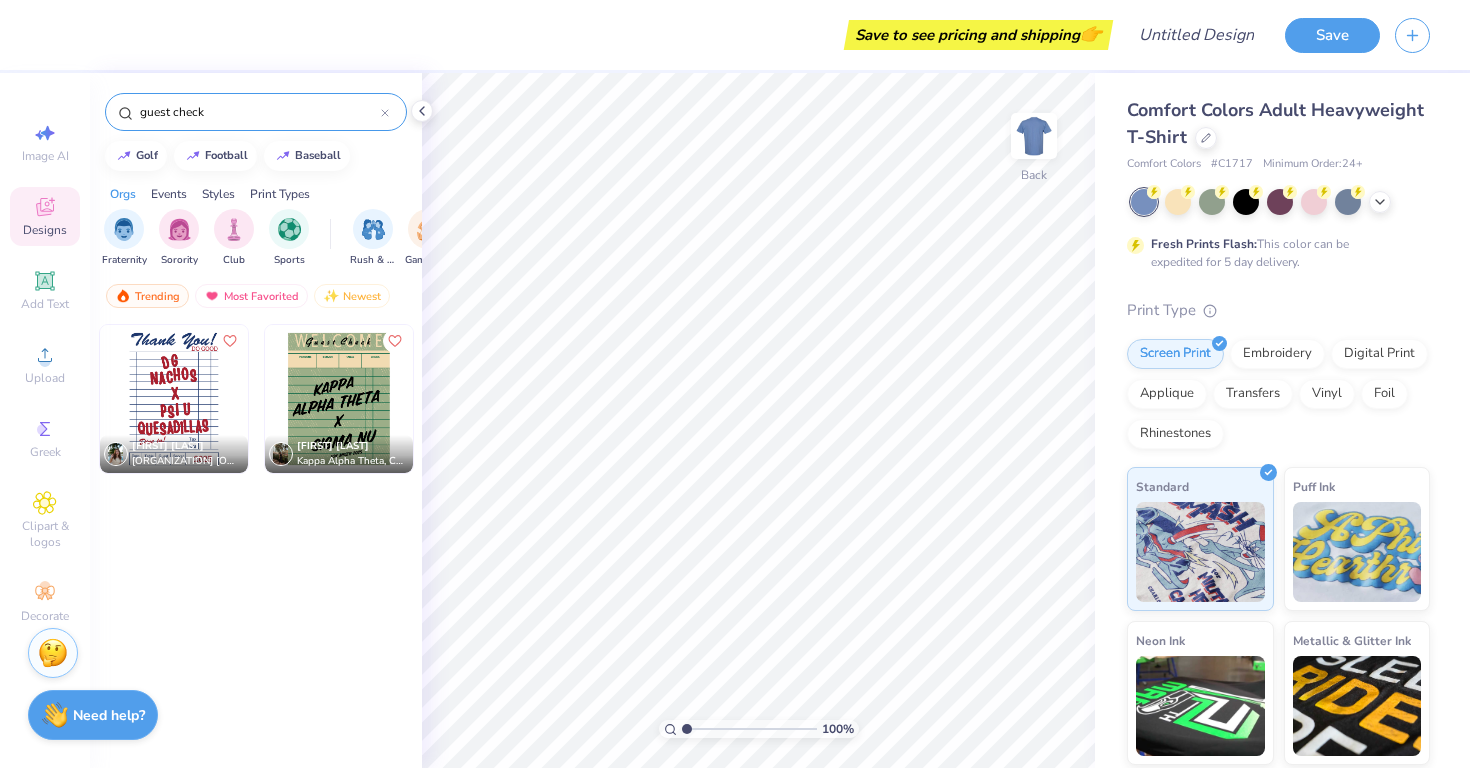 click at bounding box center [174, 399] 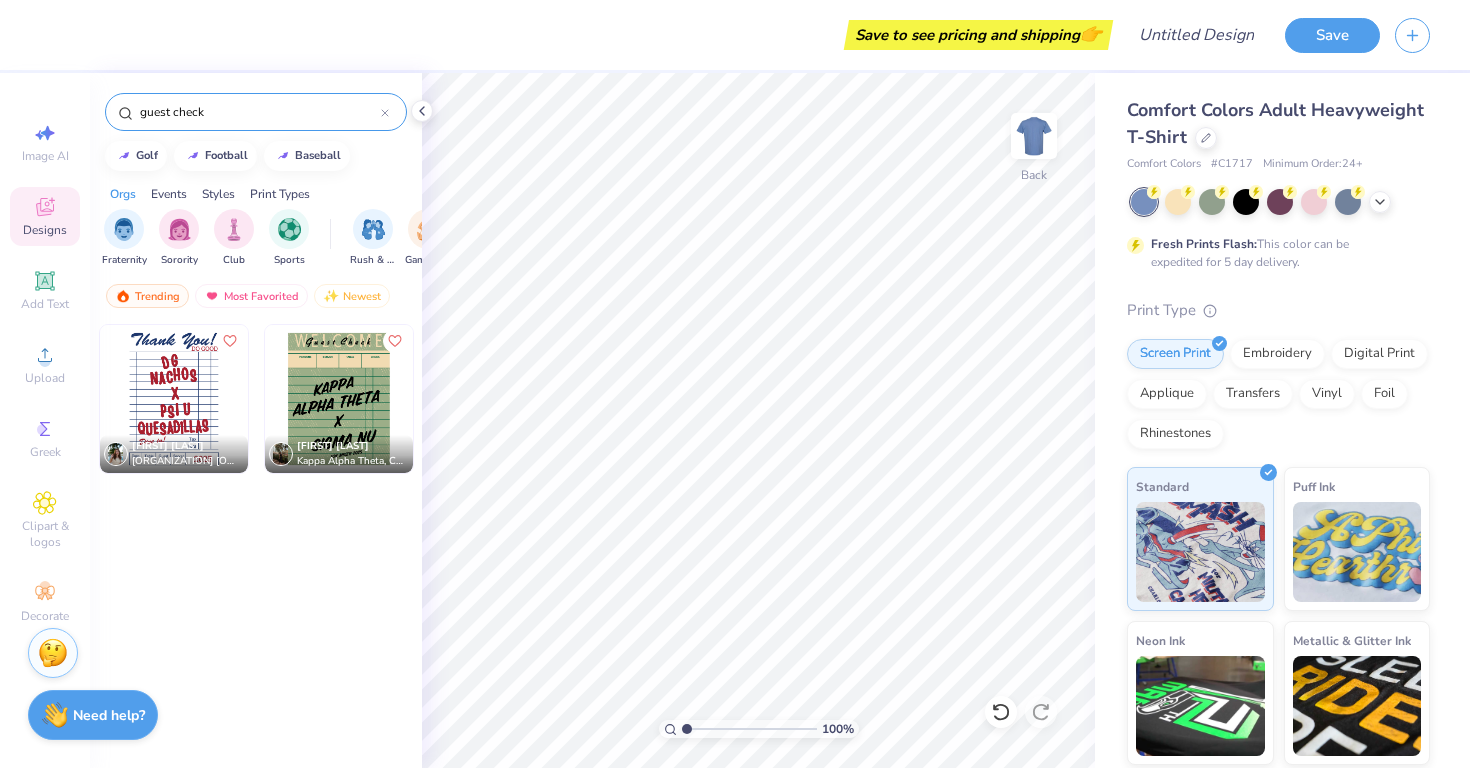 click 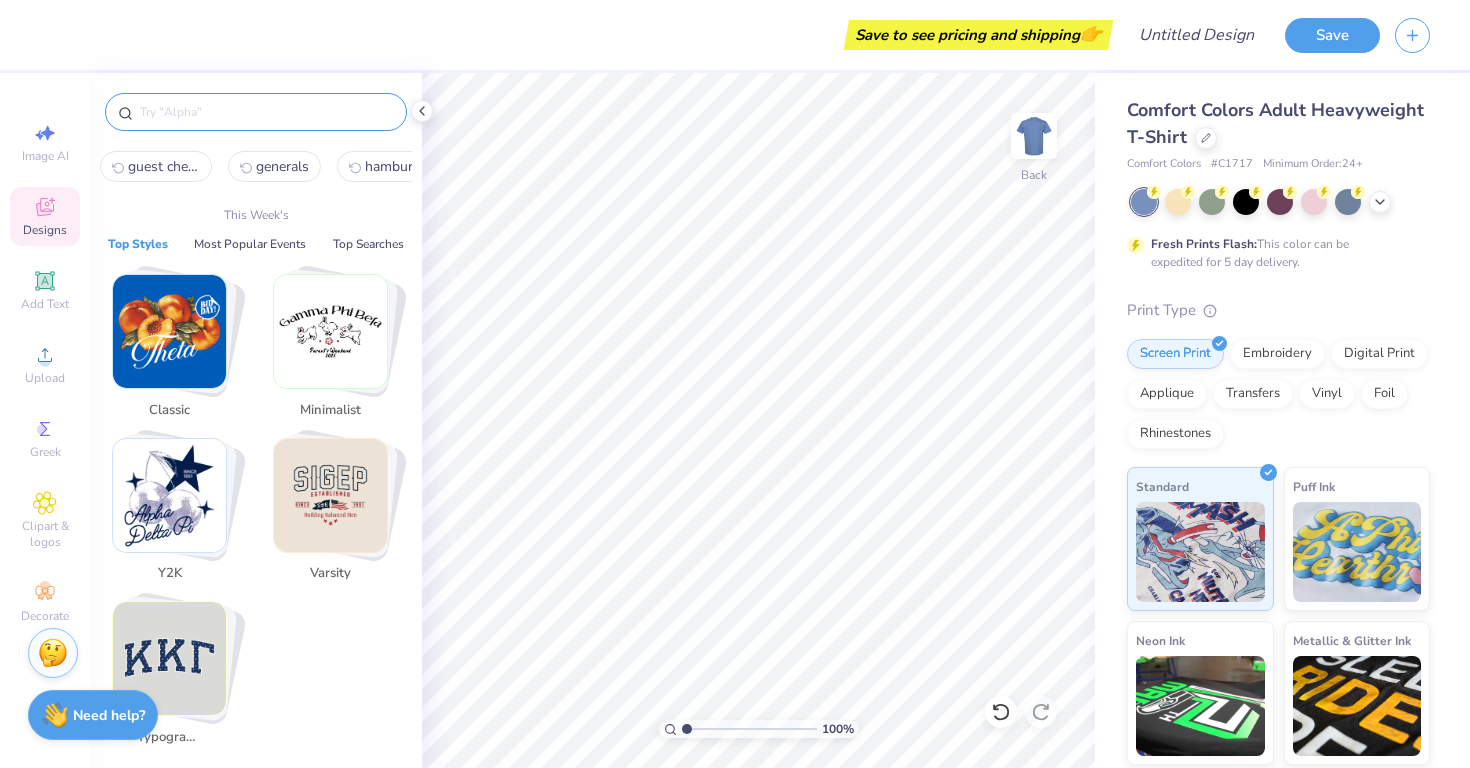click at bounding box center [266, 112] 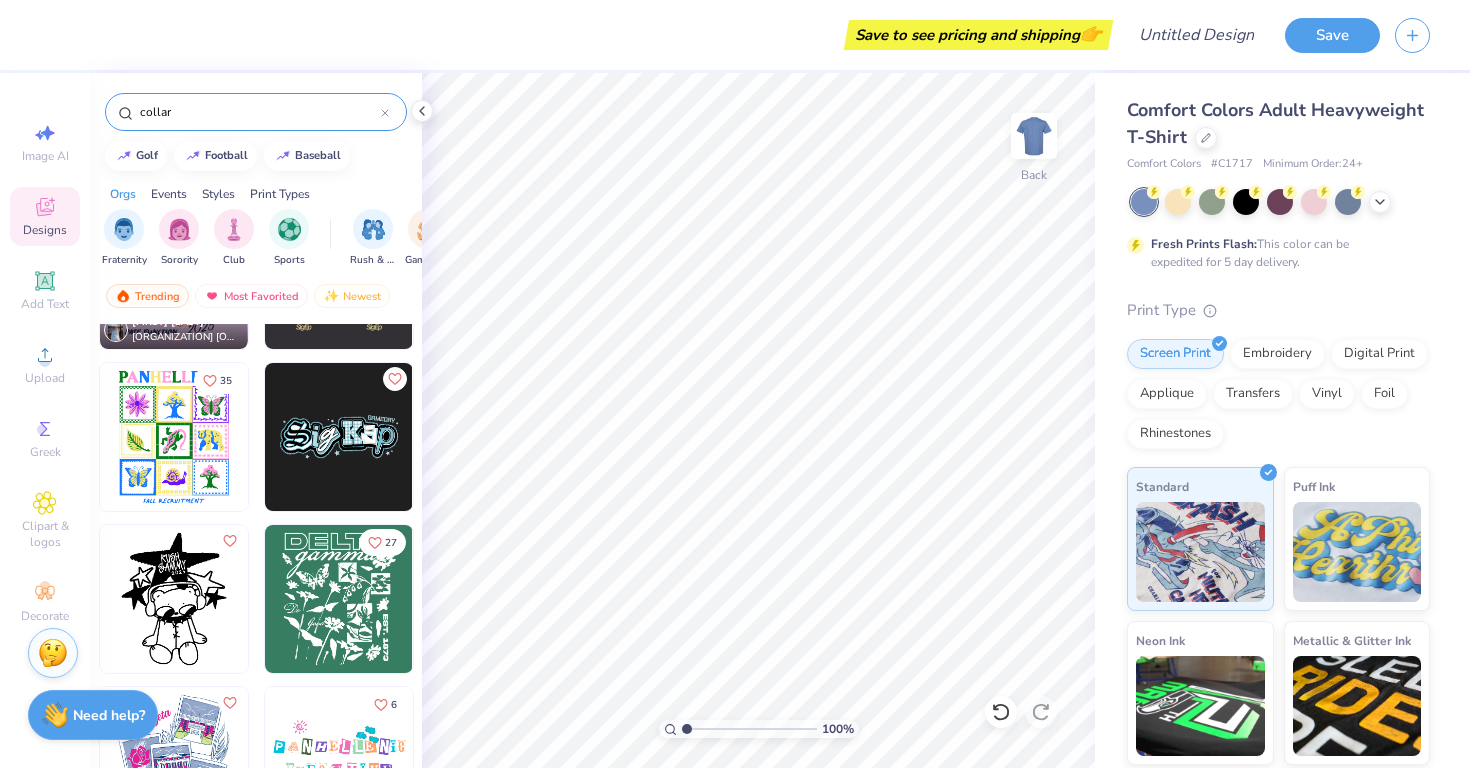 scroll, scrollTop: 126, scrollLeft: 0, axis: vertical 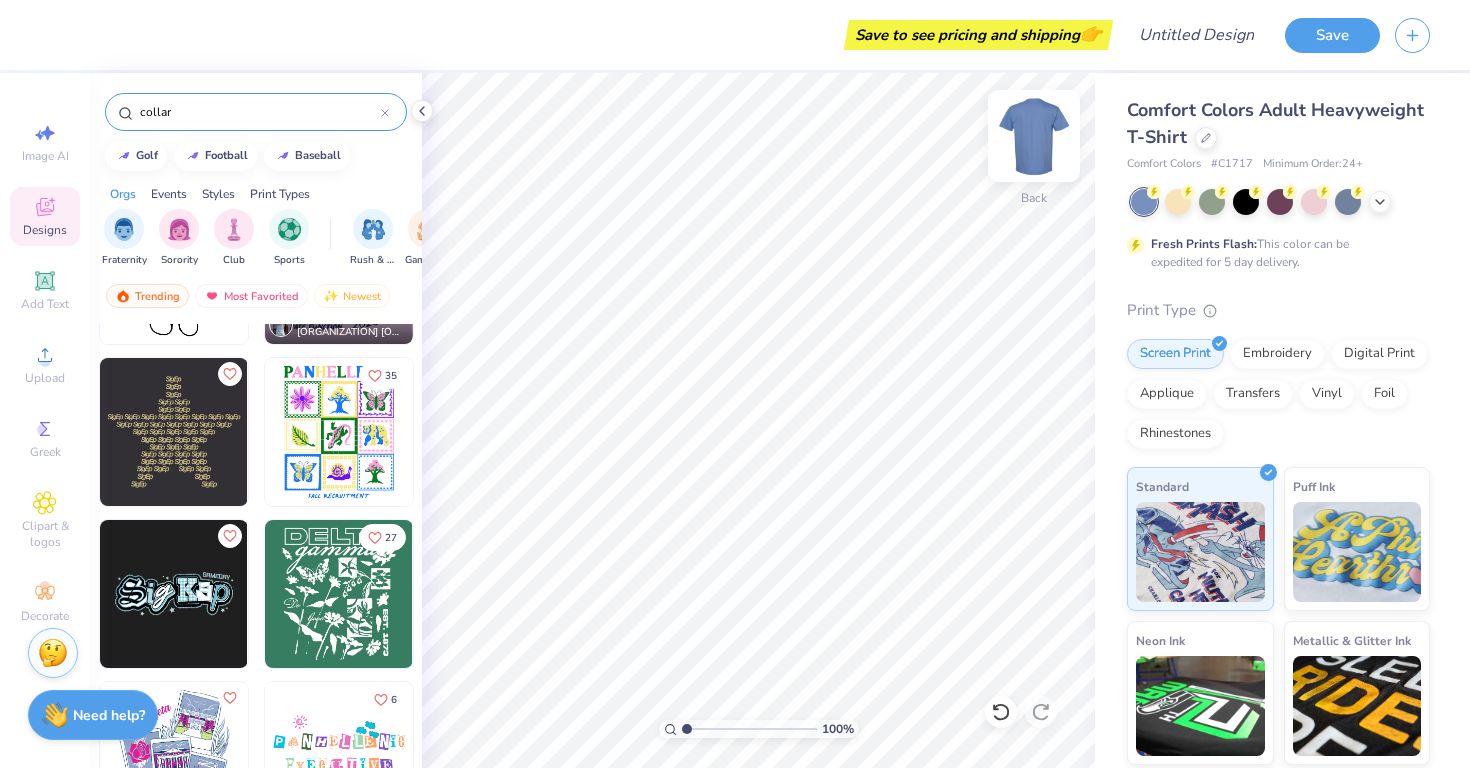 type on "collar" 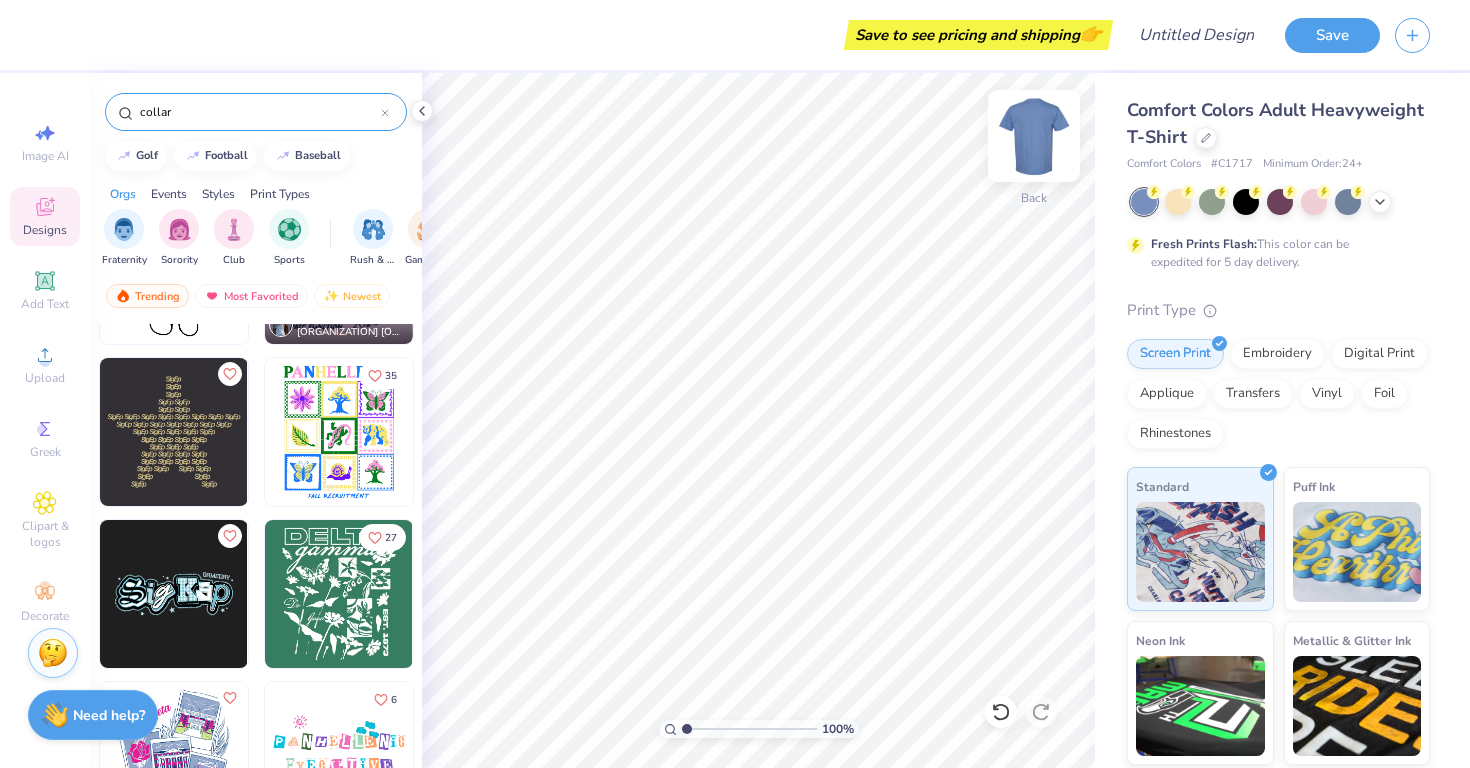 click at bounding box center (1034, 136) 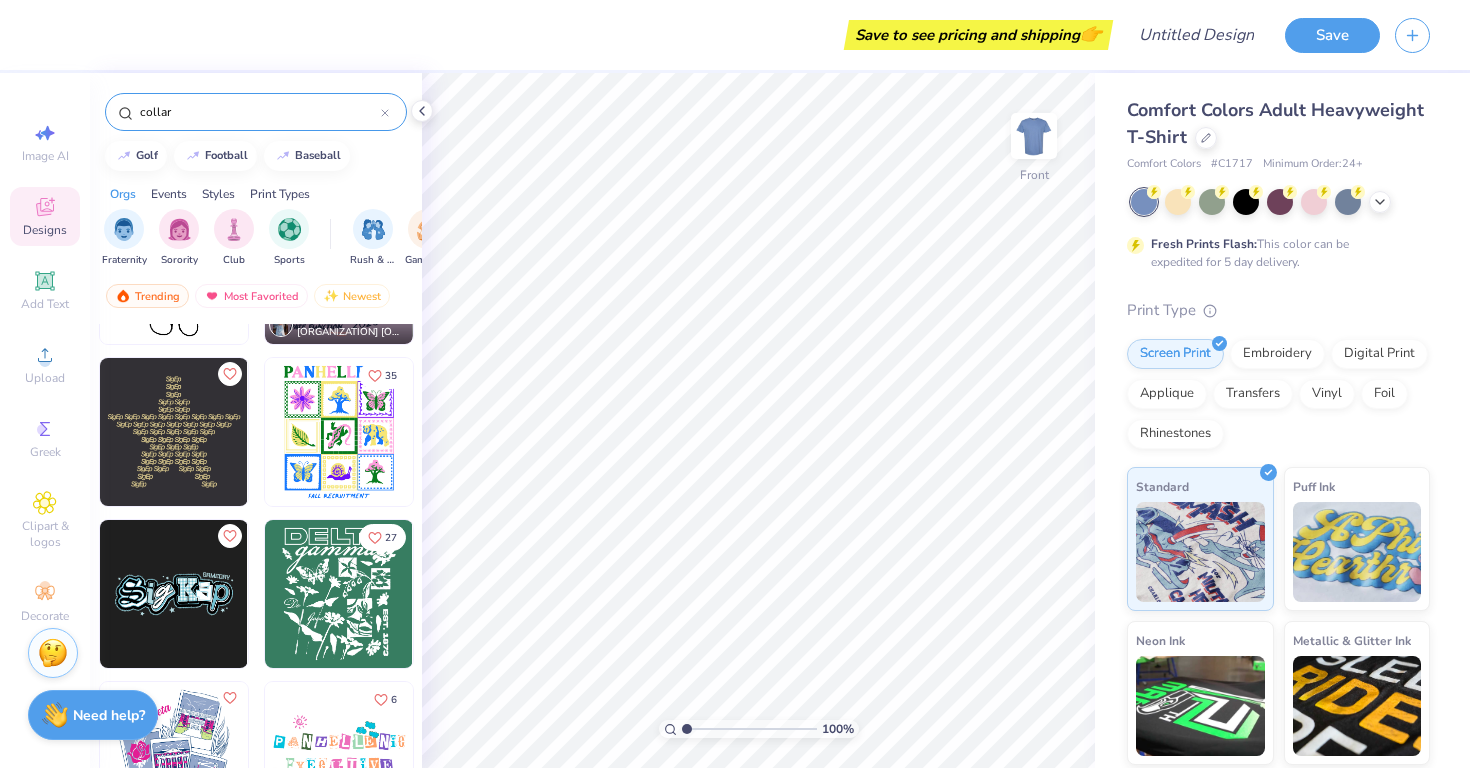 click on "collar" at bounding box center [256, 112] 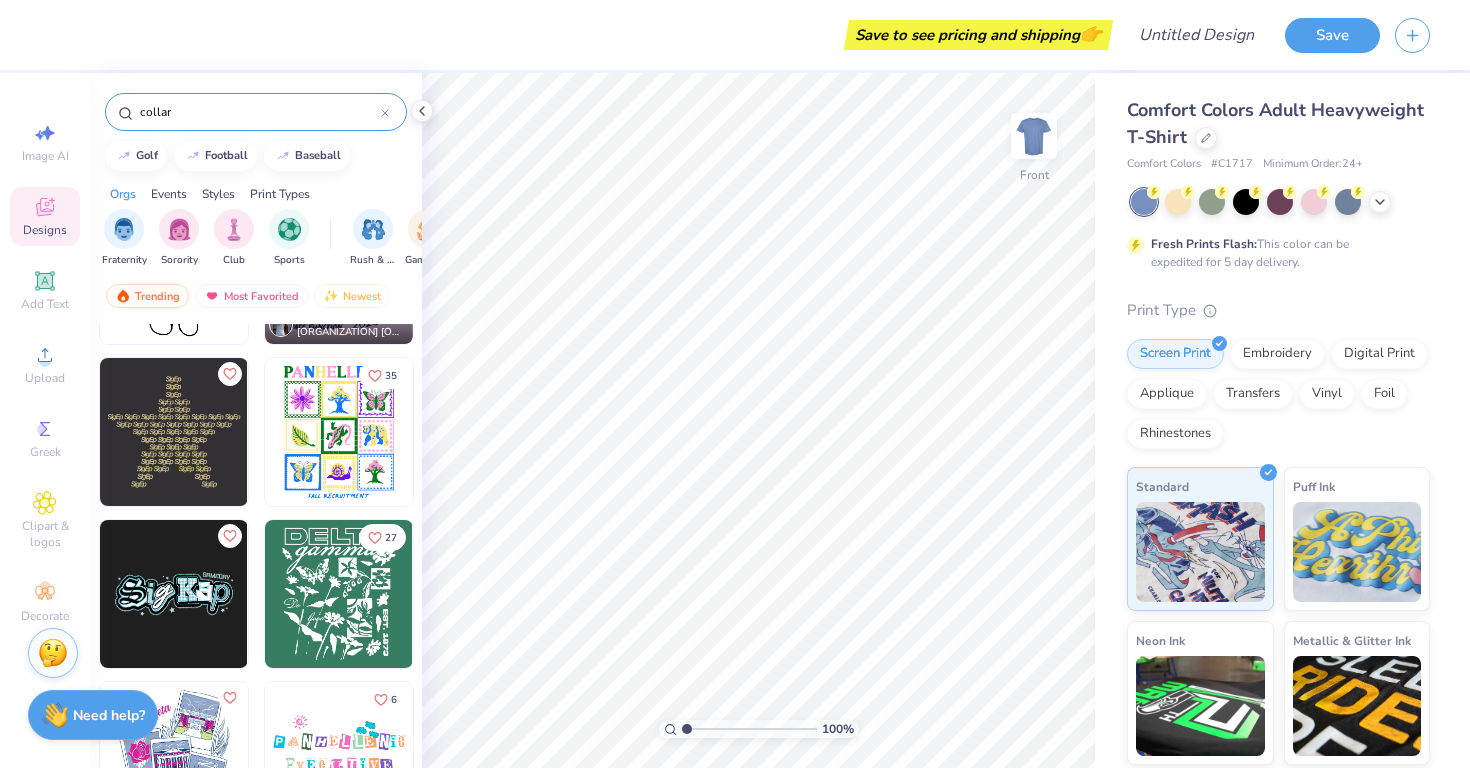 click 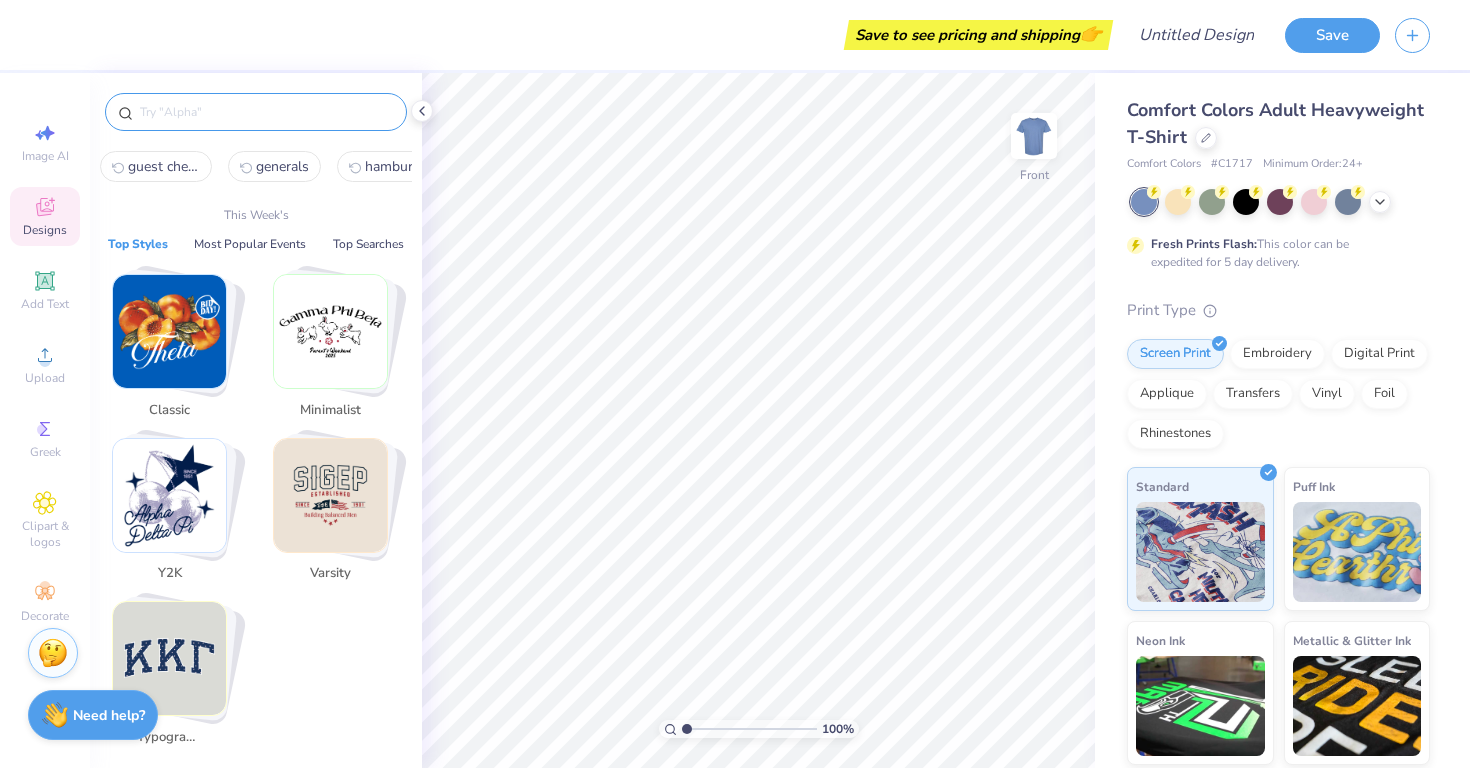 click at bounding box center [266, 112] 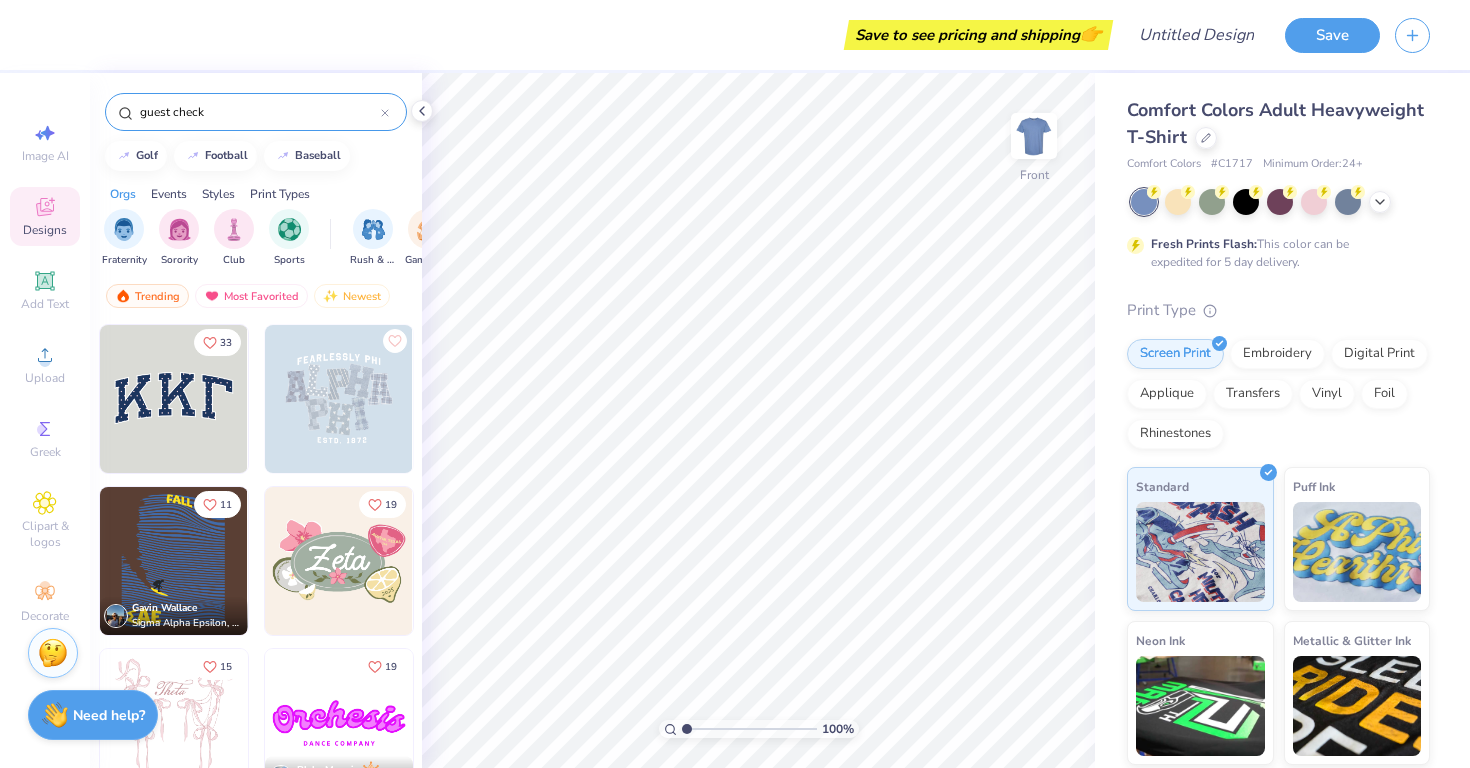 type on "guest check" 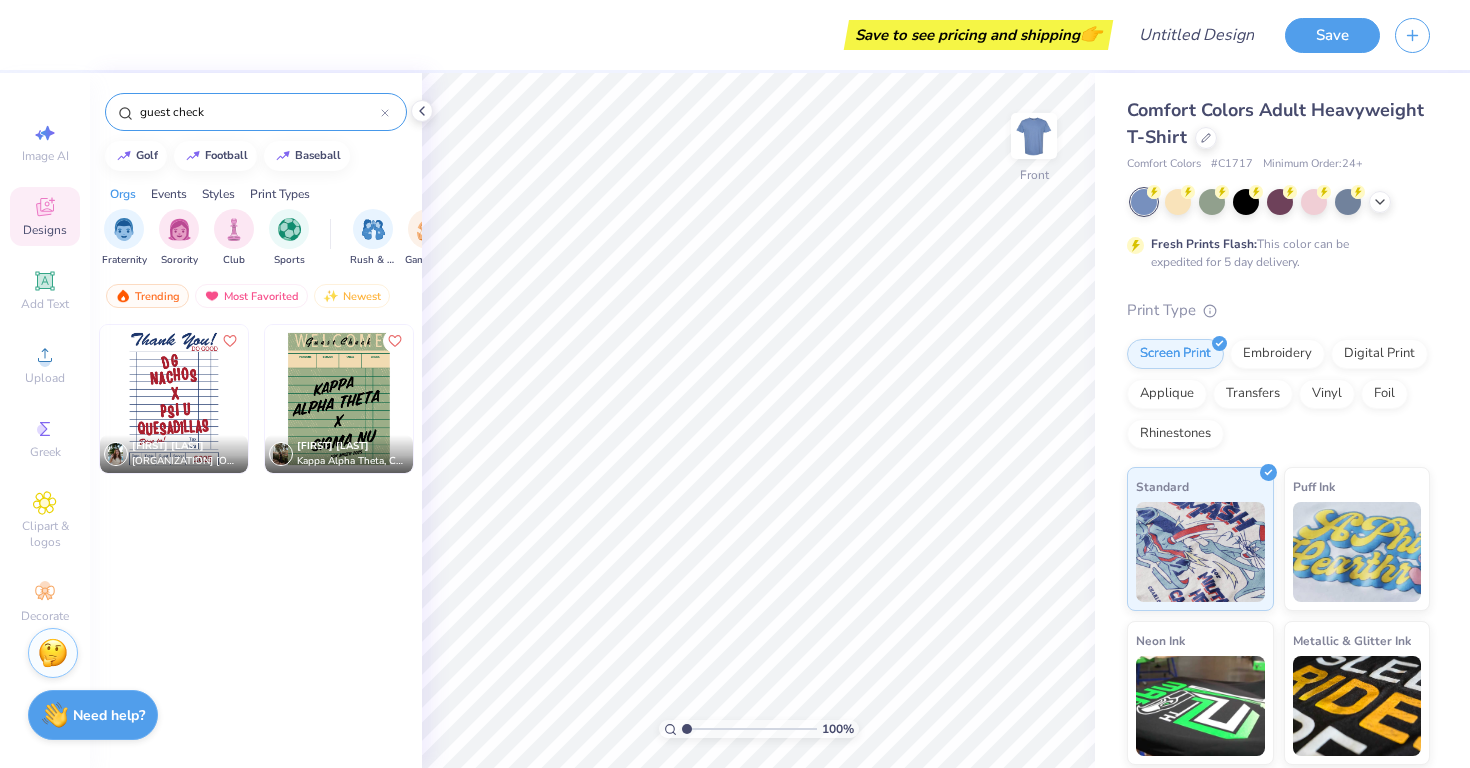 click at bounding box center [174, 399] 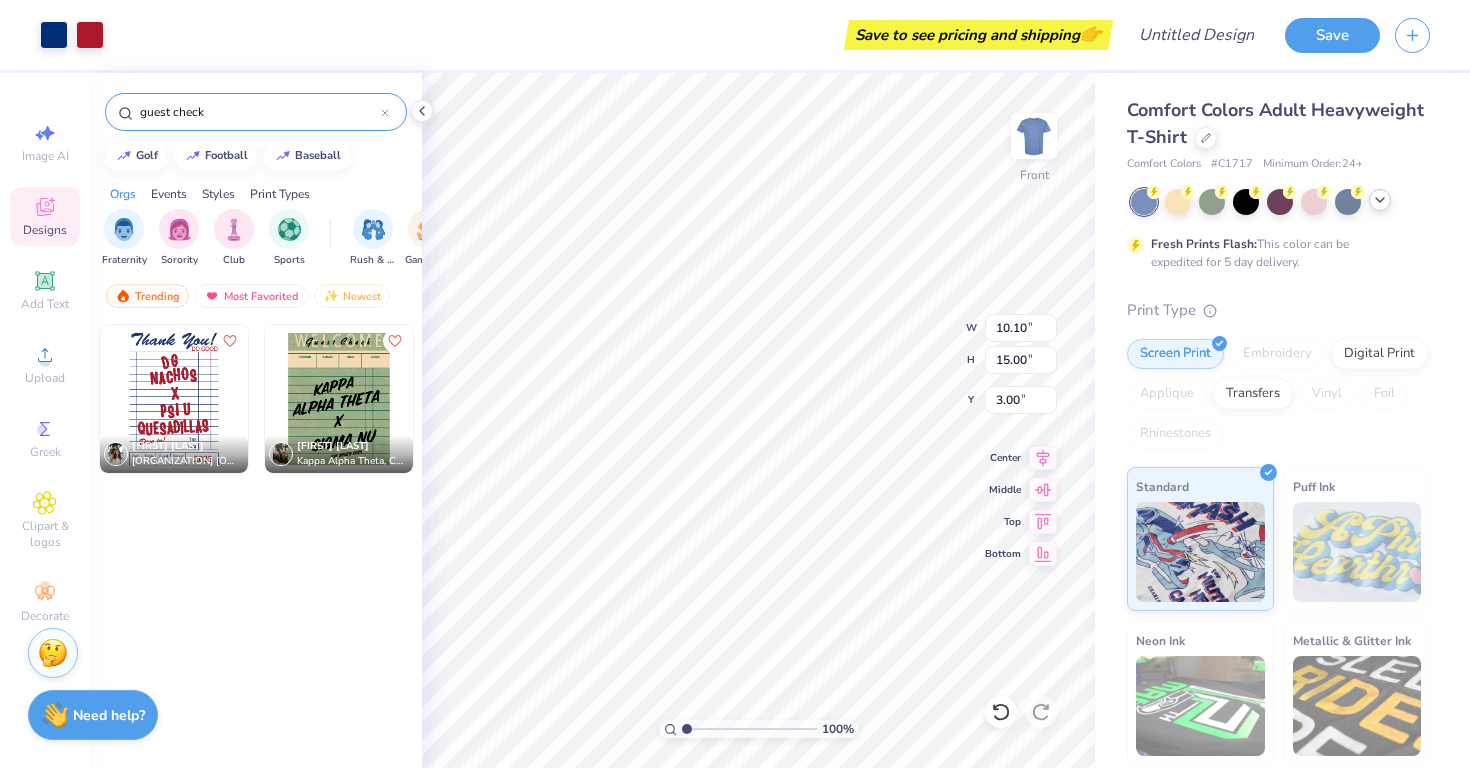 click 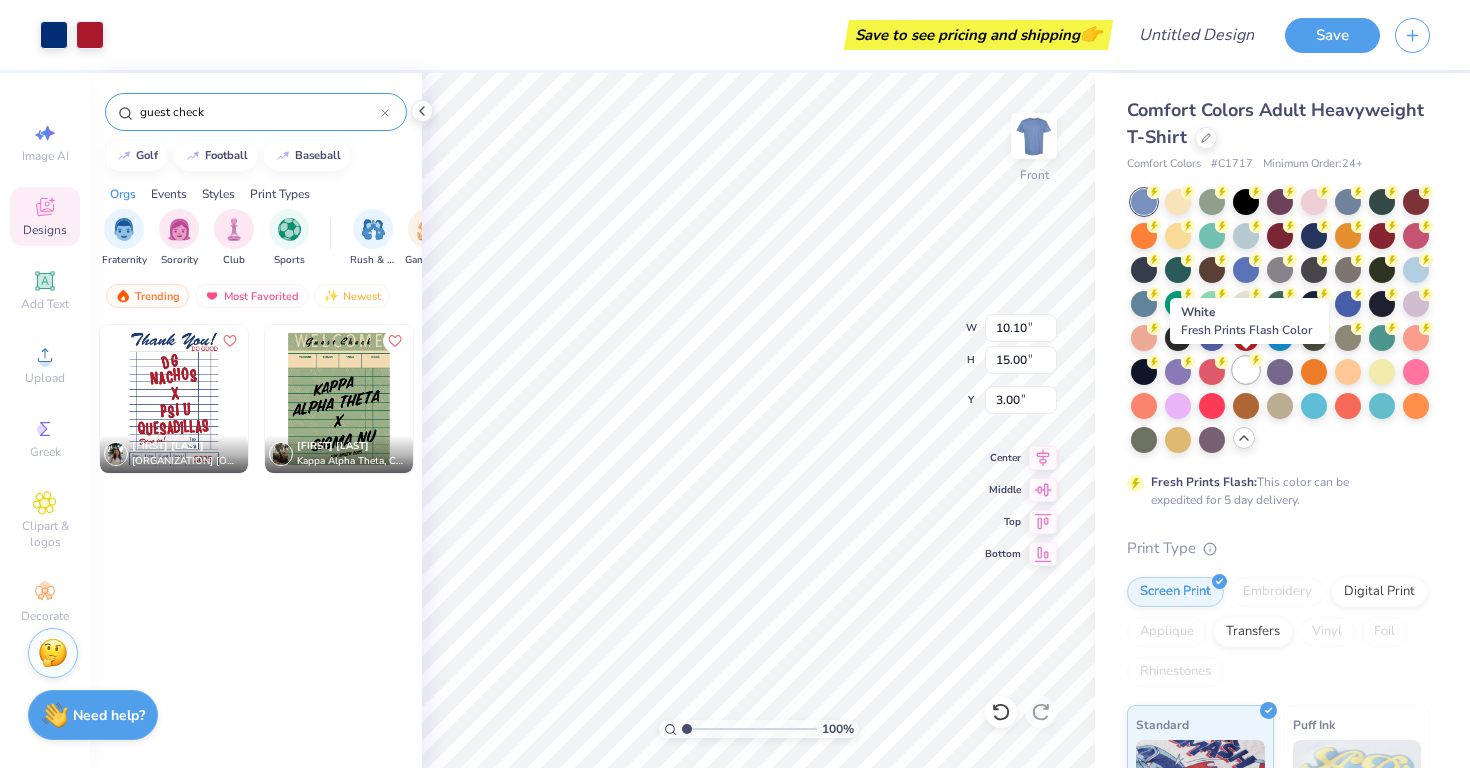 click at bounding box center [1246, 370] 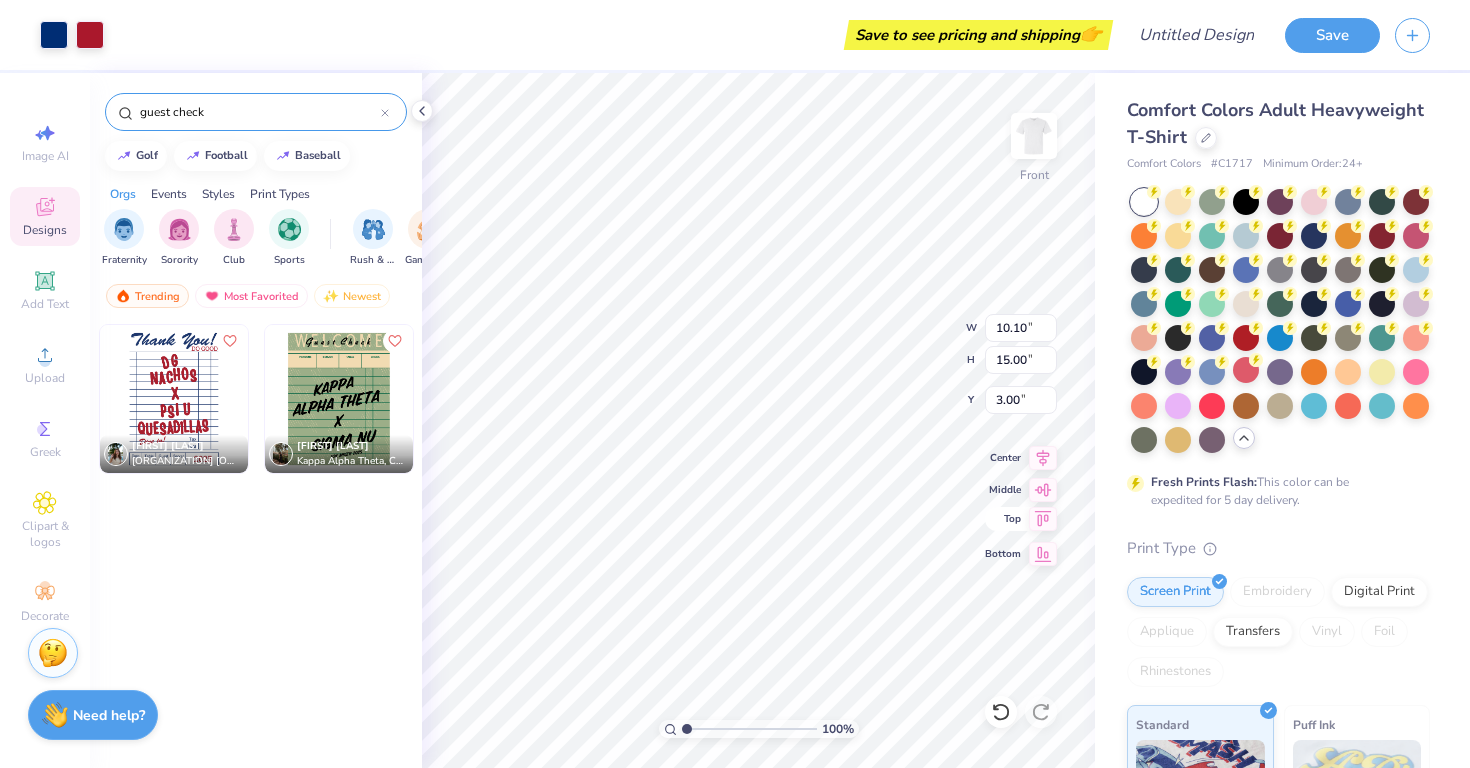 type on "11.32" 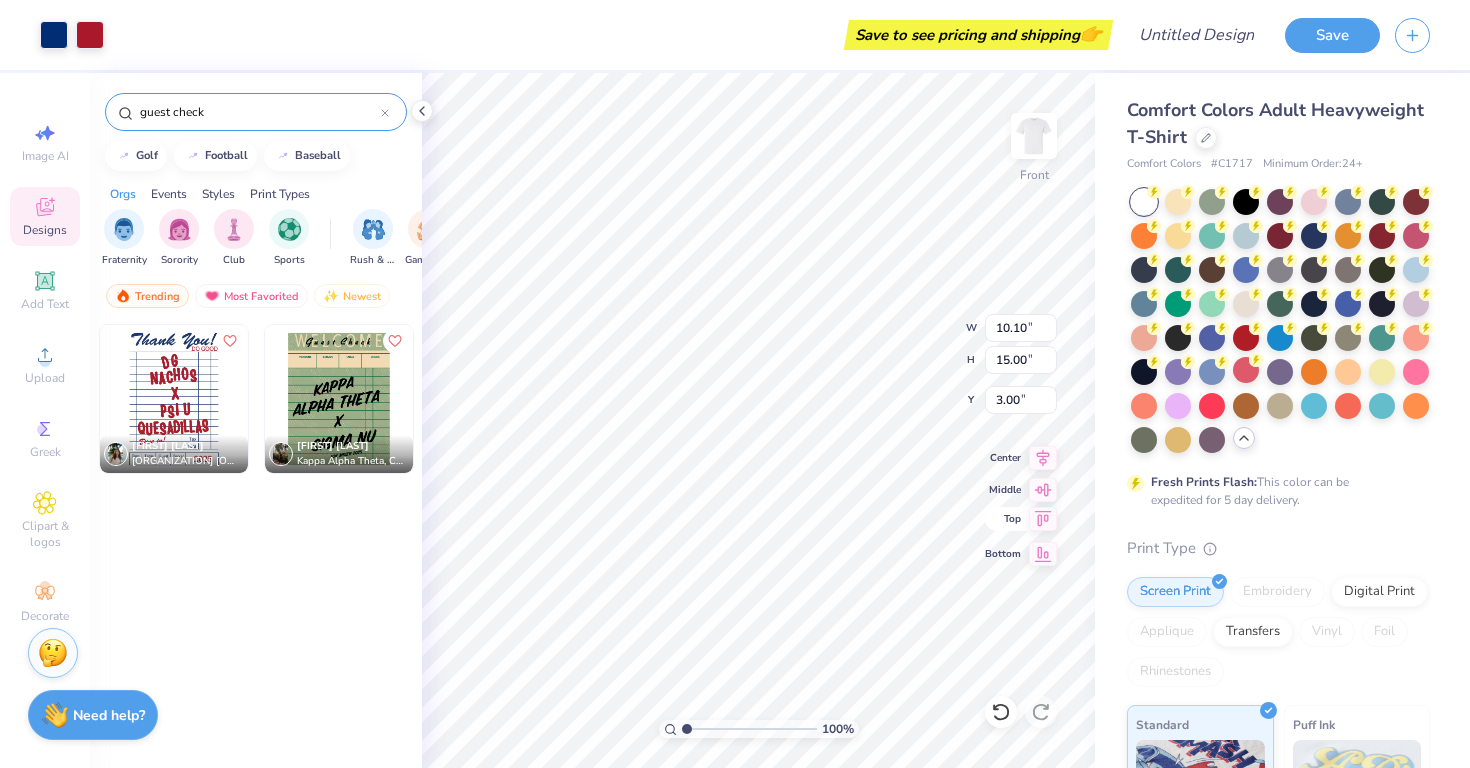 type on "16.82" 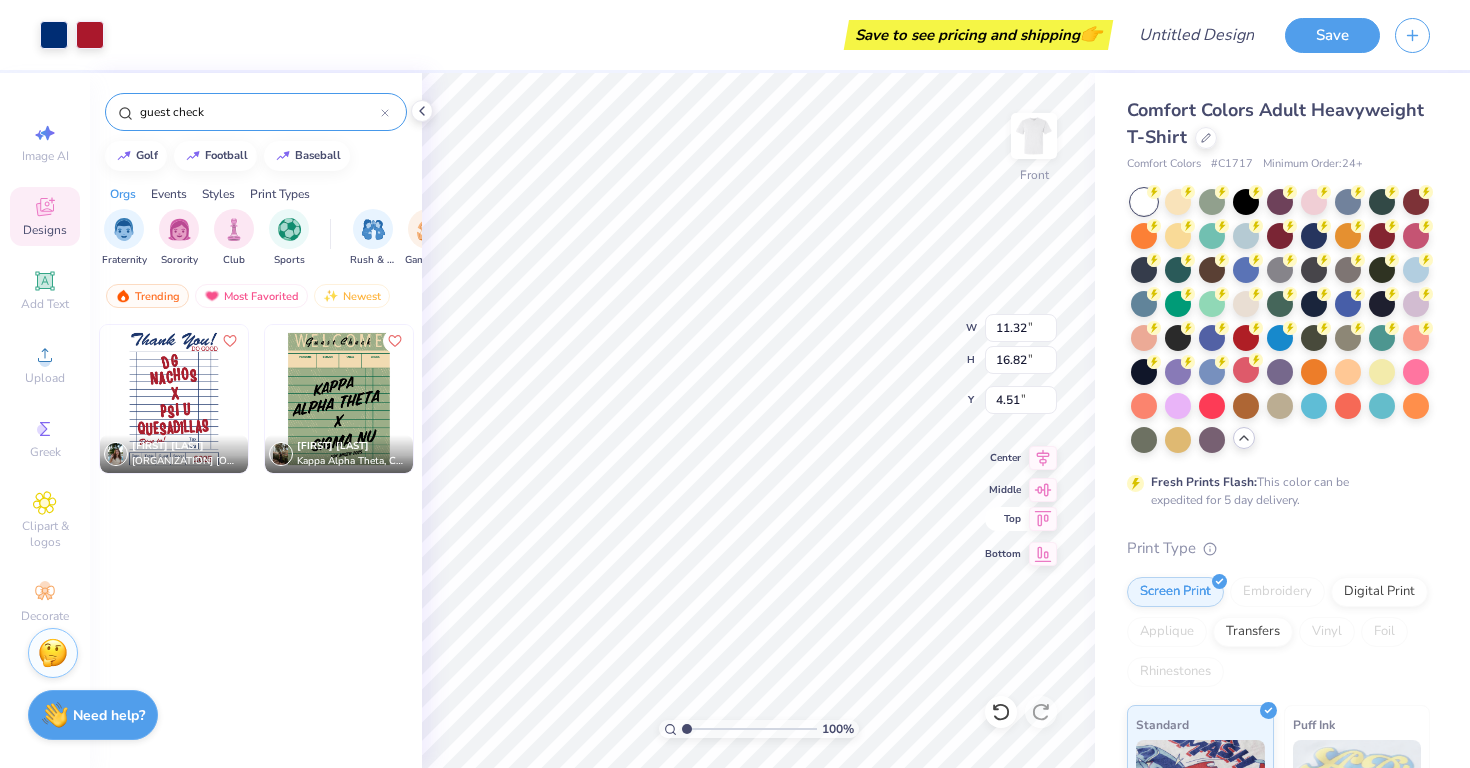 type on "4.51" 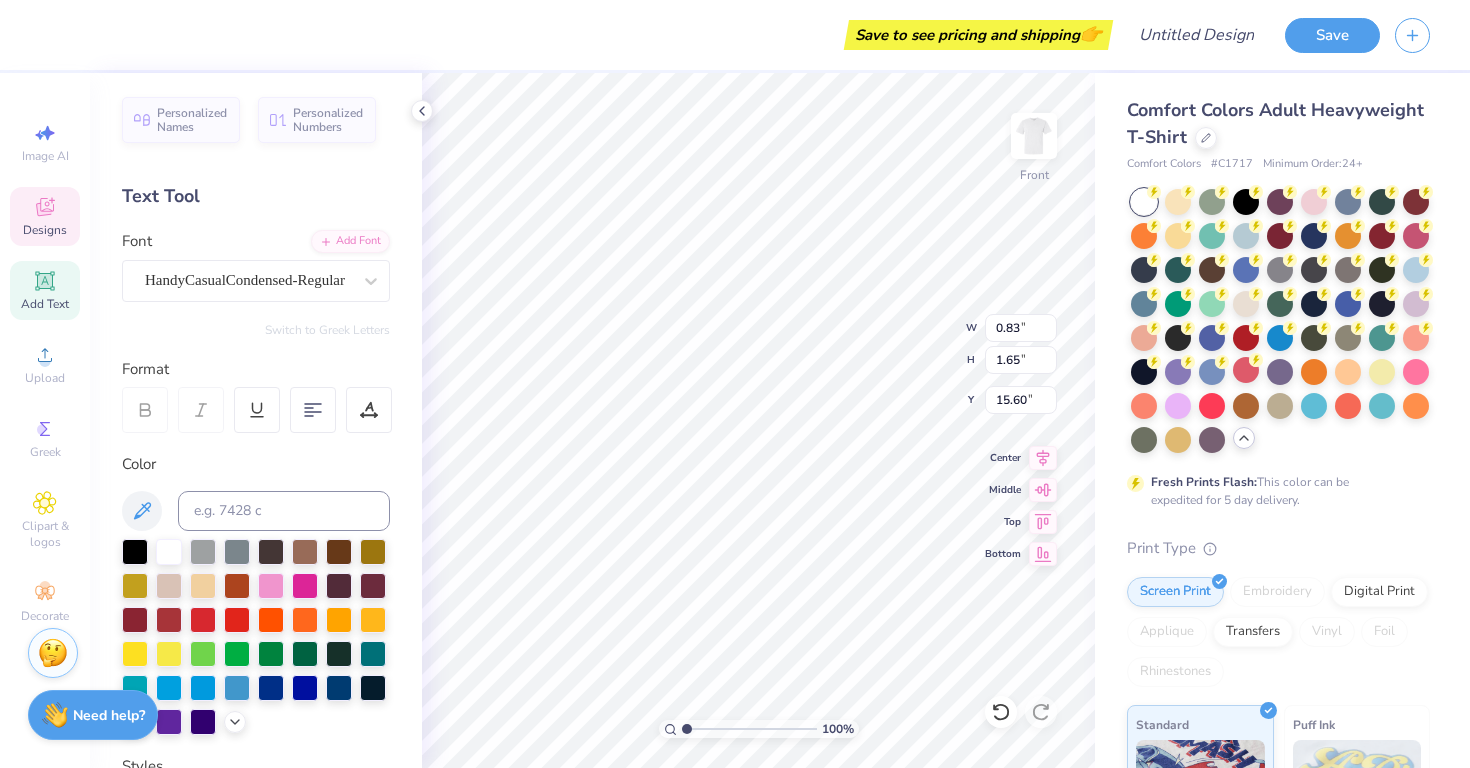 type on "0.83" 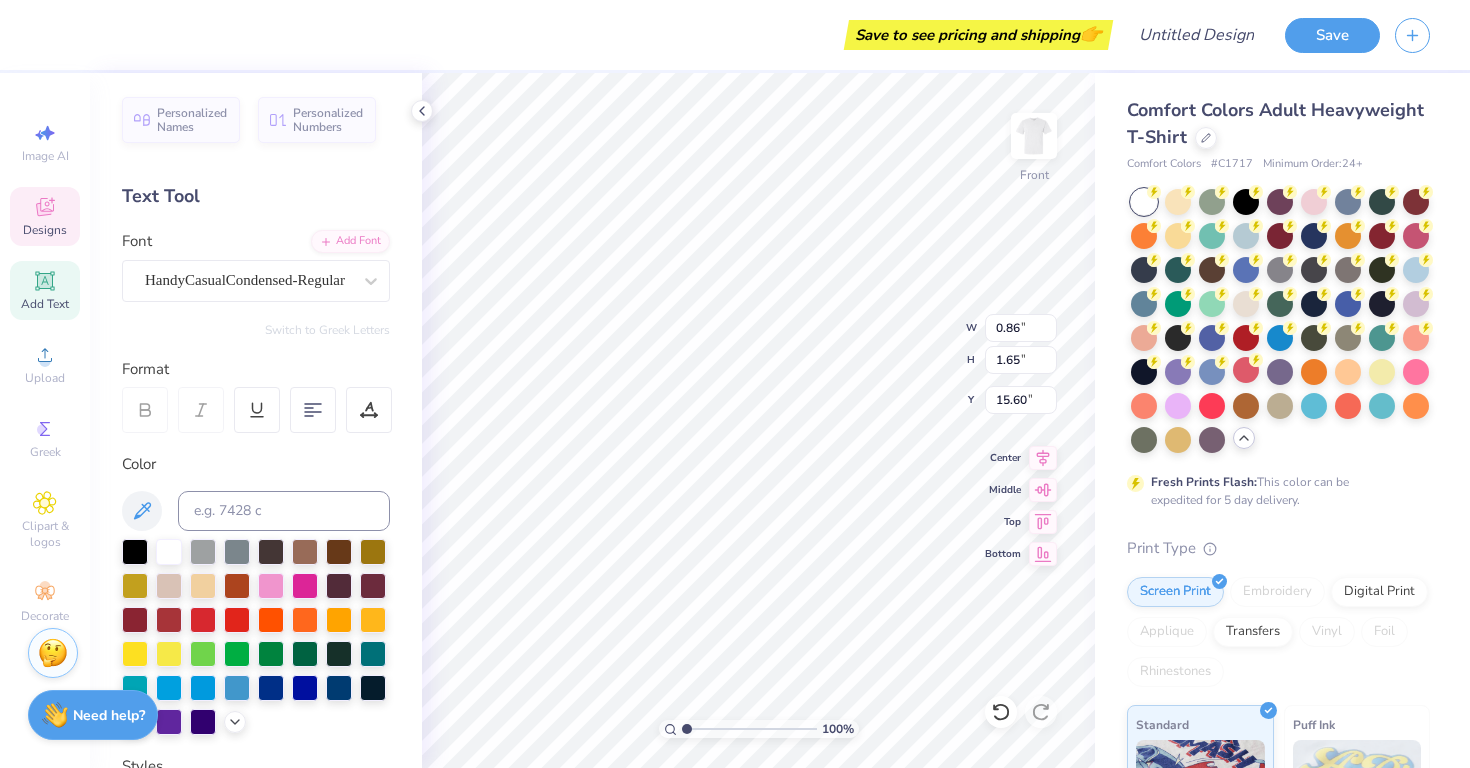 type on "1.64" 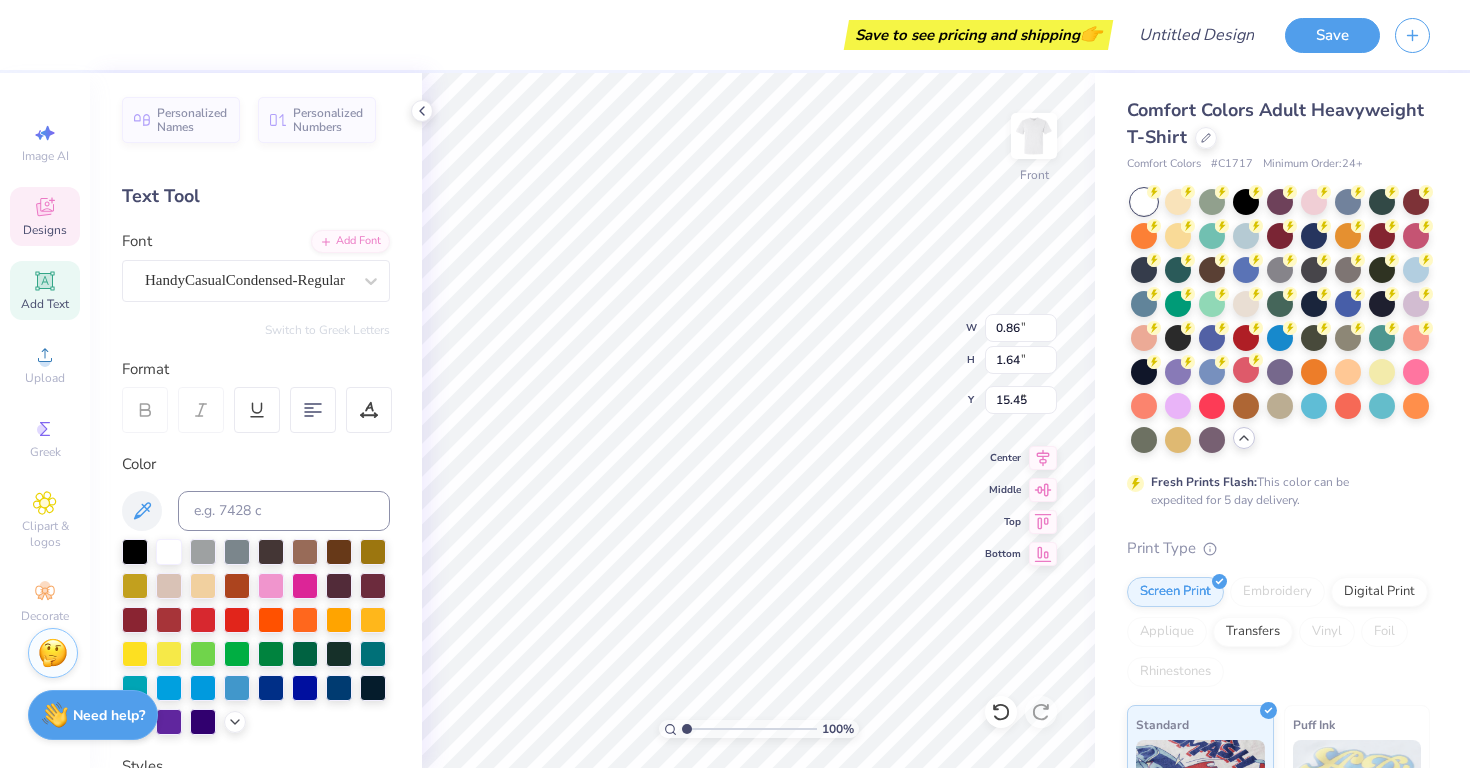 type on "0.84" 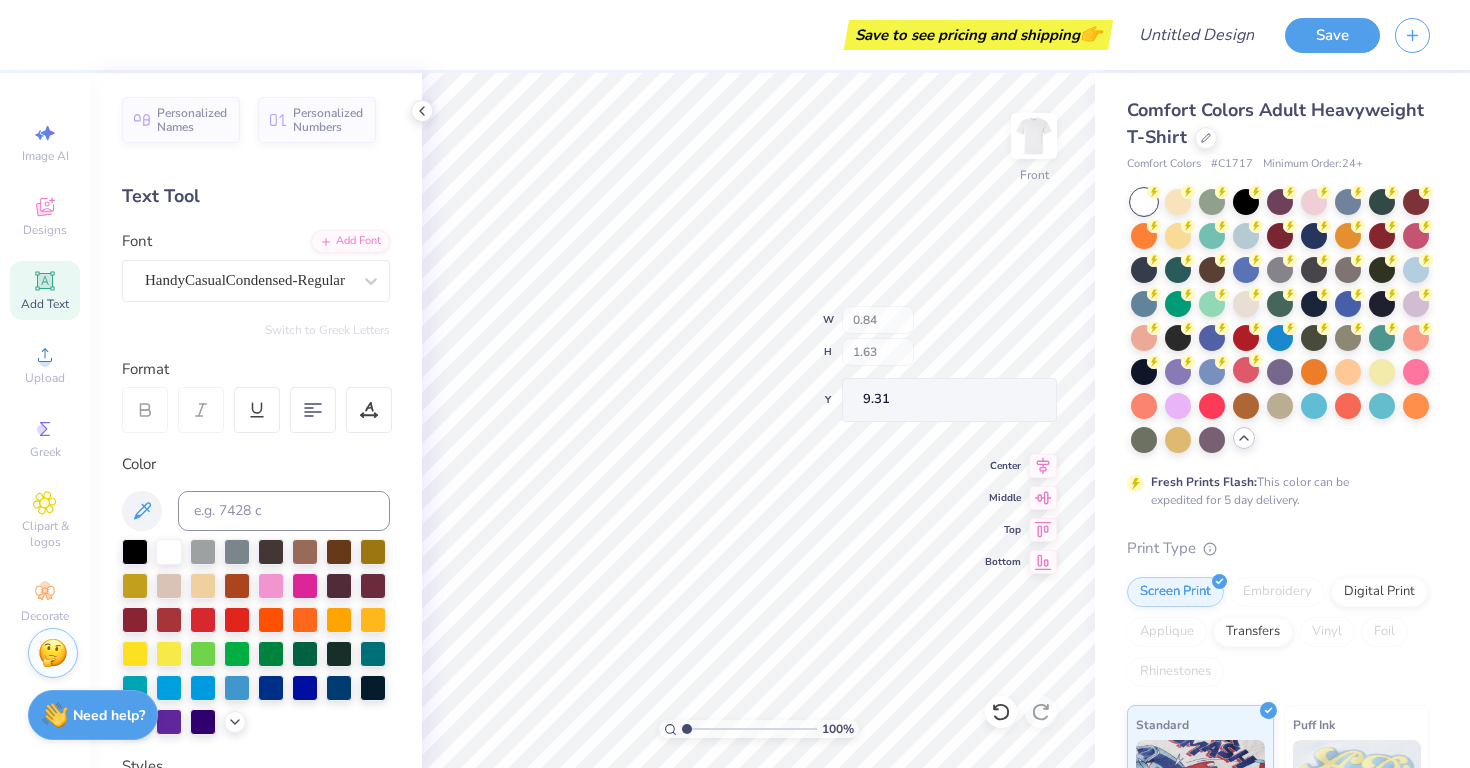 type on "11.32" 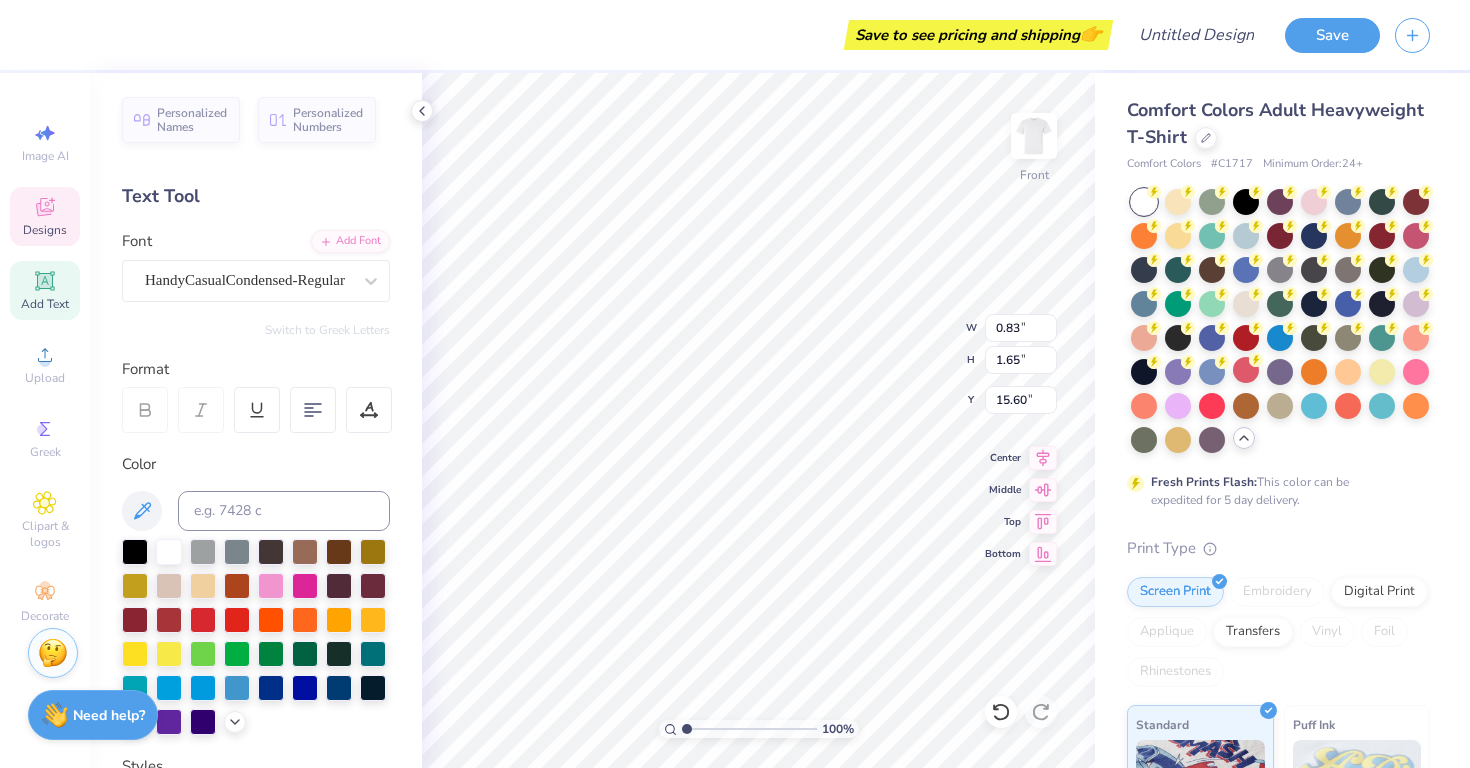 type 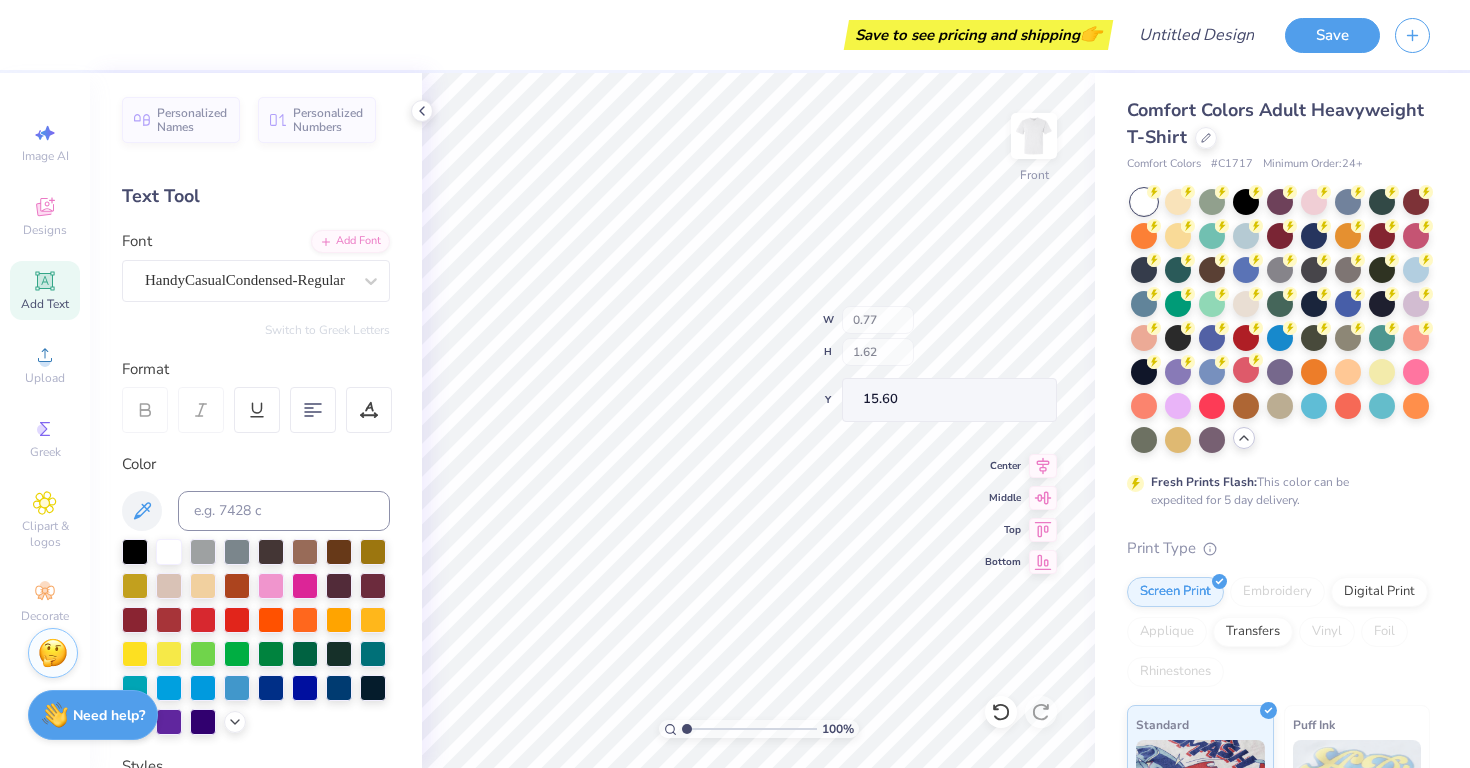 type on "11.32" 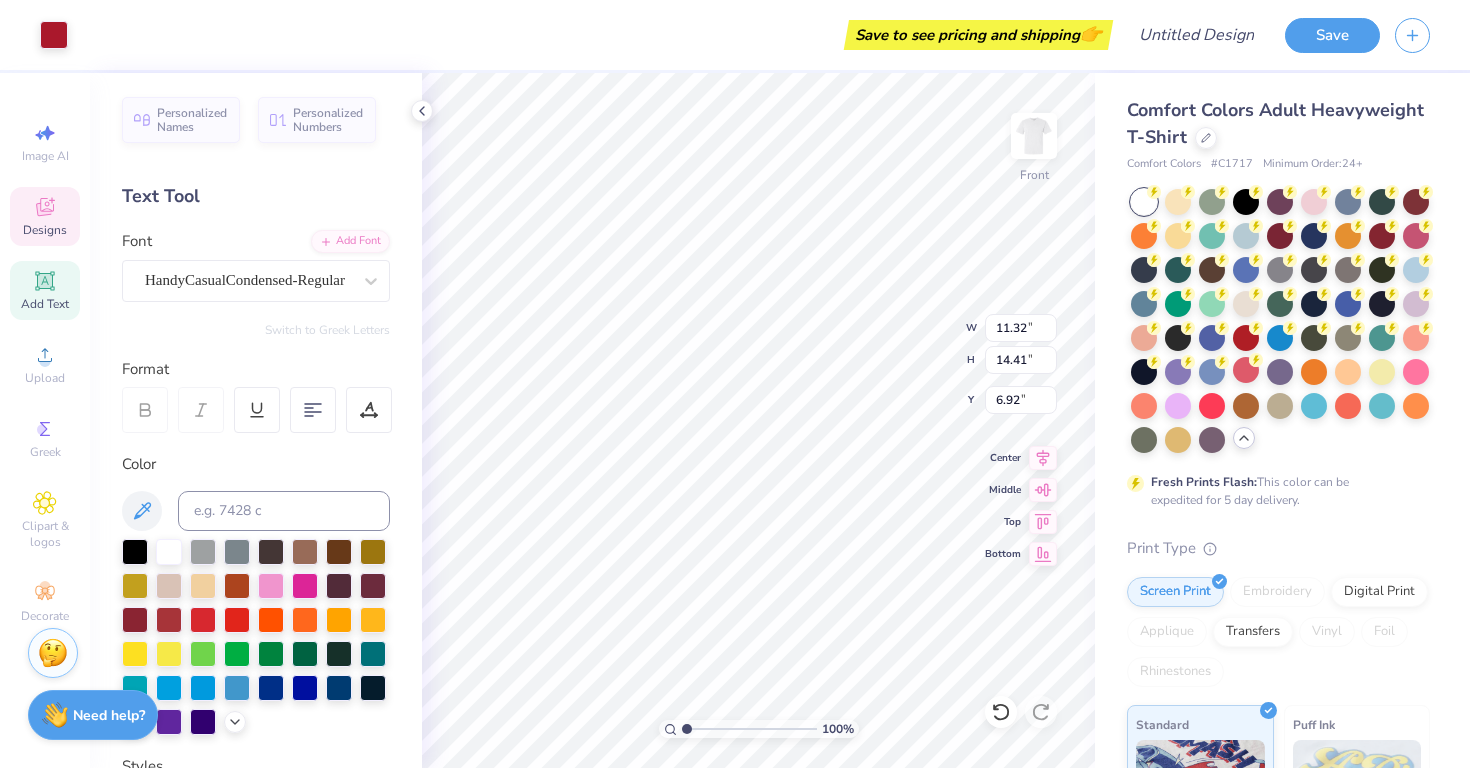 type on "0.94" 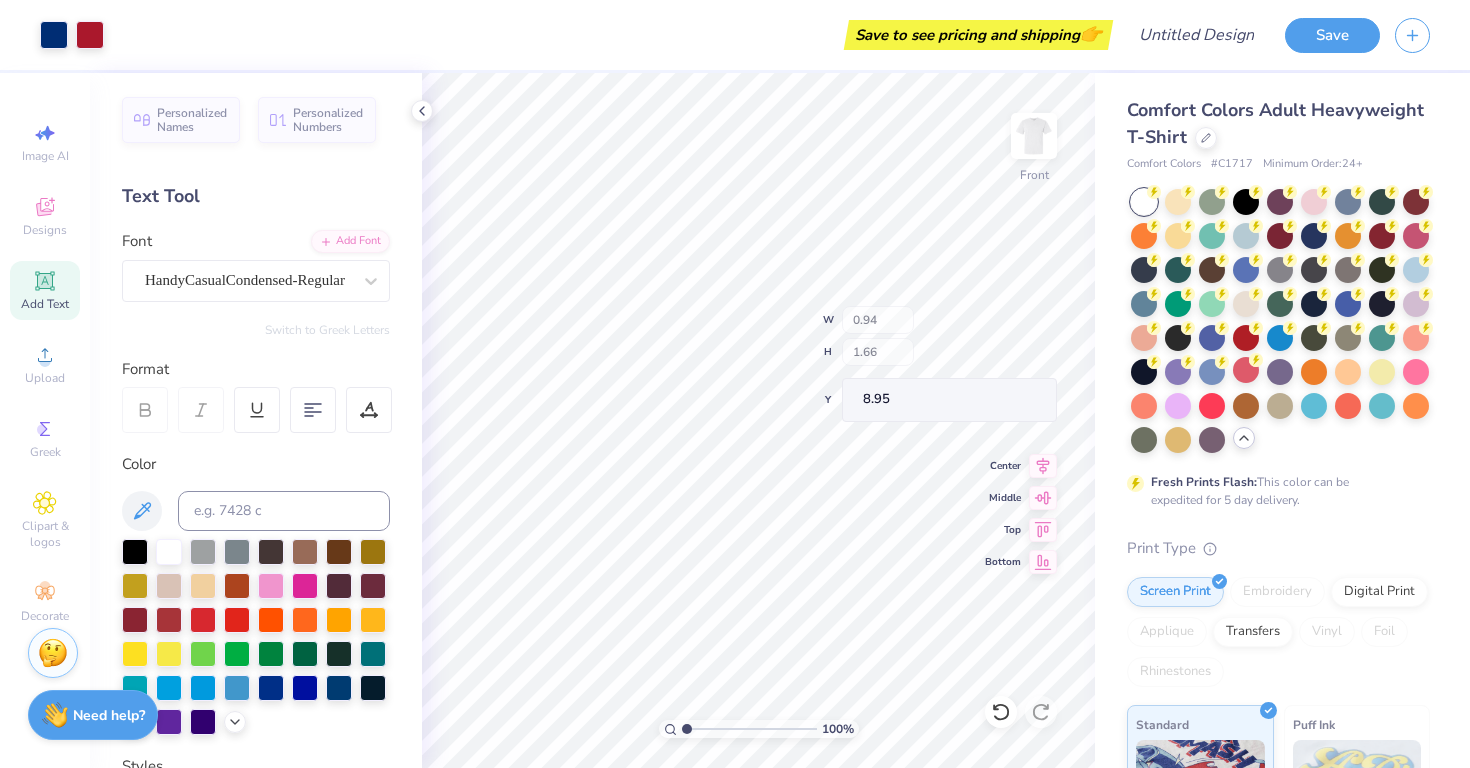 type on "0.84" 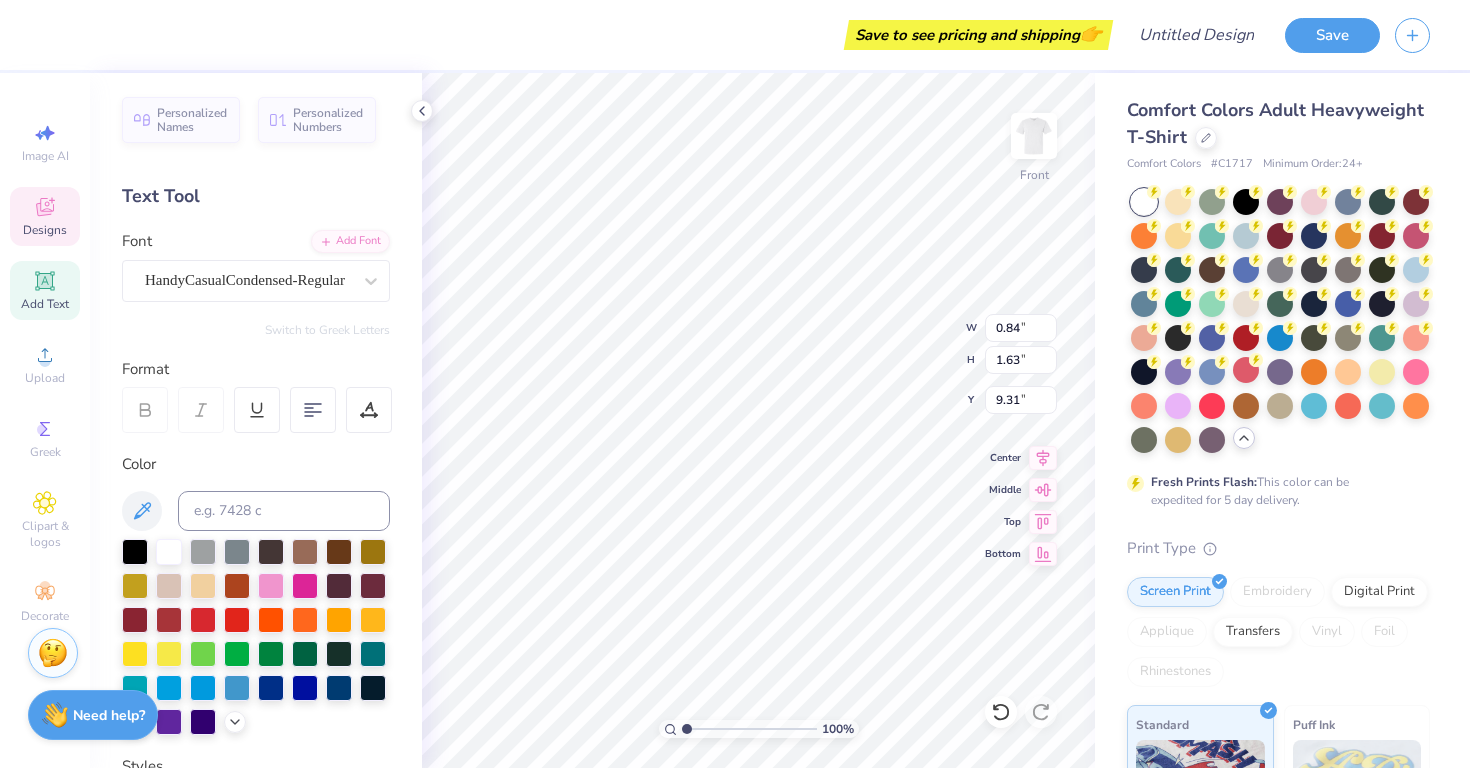 type on "0.83" 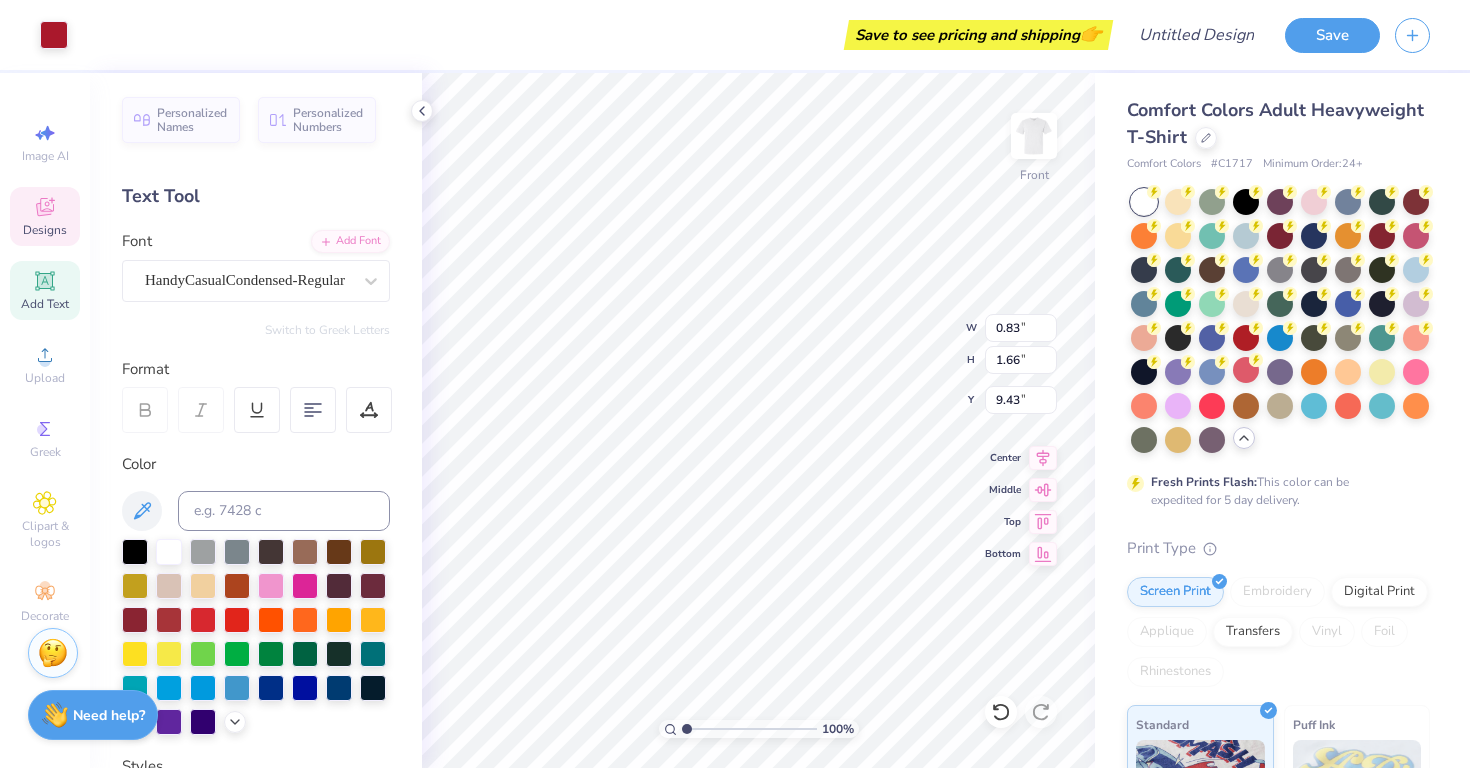 type on "1.03" 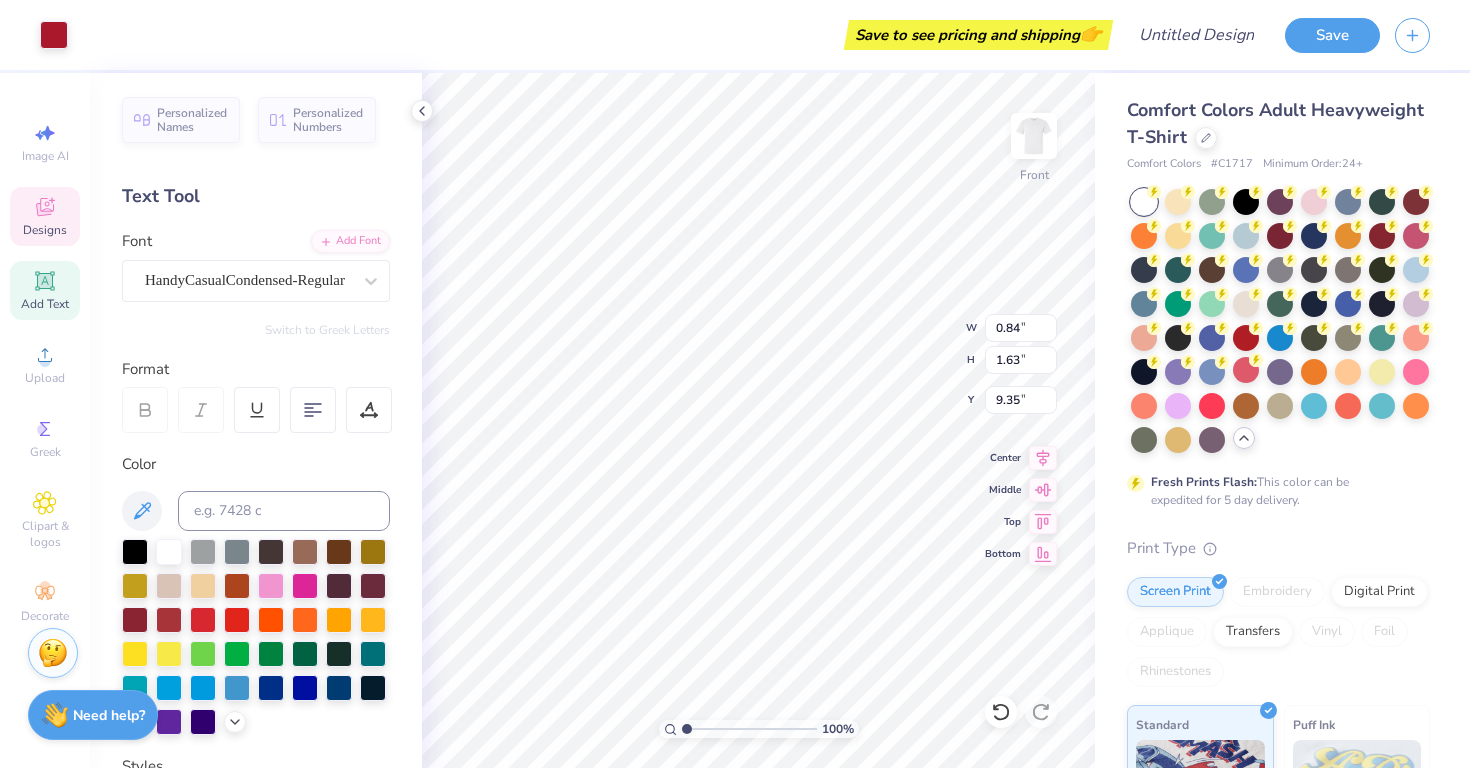 type on "0.90" 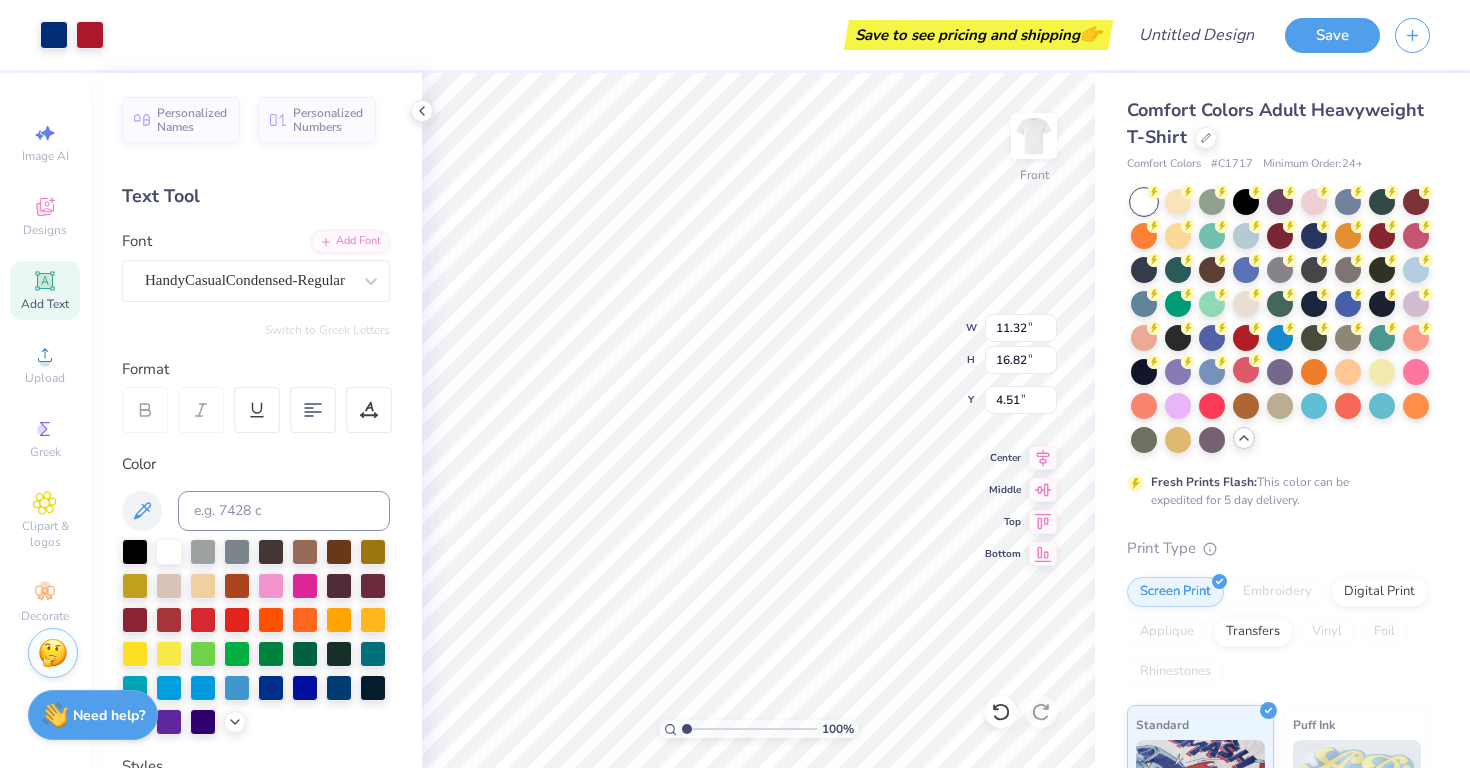 type on "4.25" 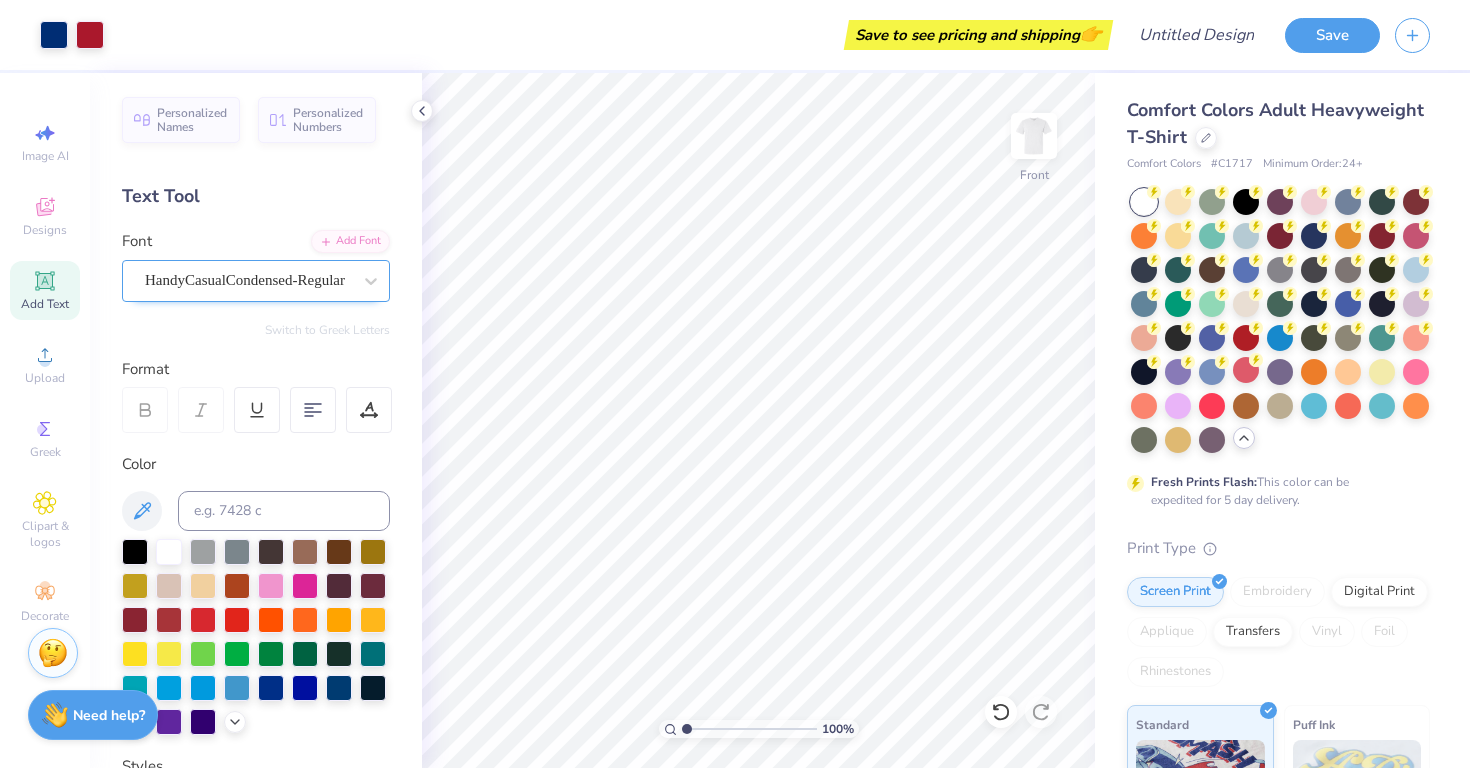 click on "HandyCasualCondensed-Regular" at bounding box center (248, 280) 